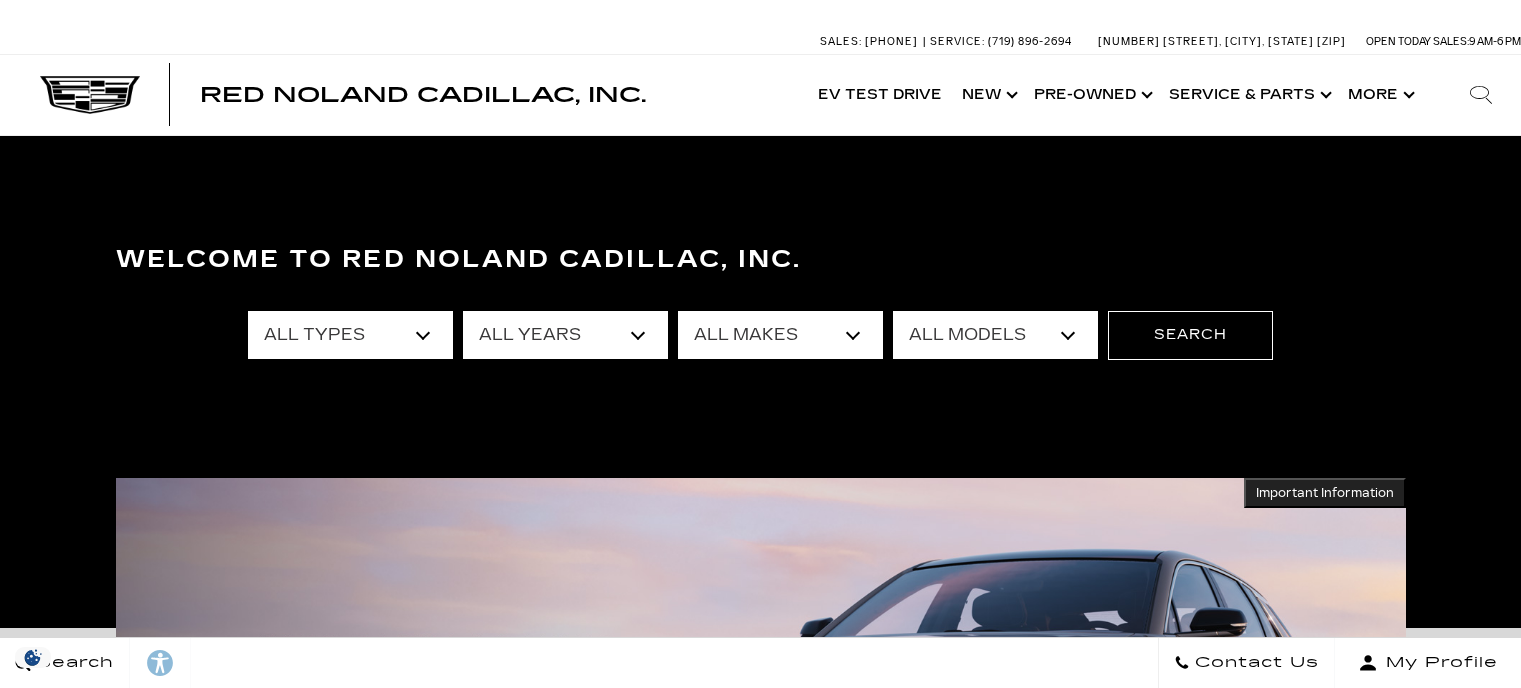 scroll, scrollTop: 0, scrollLeft: 0, axis: both 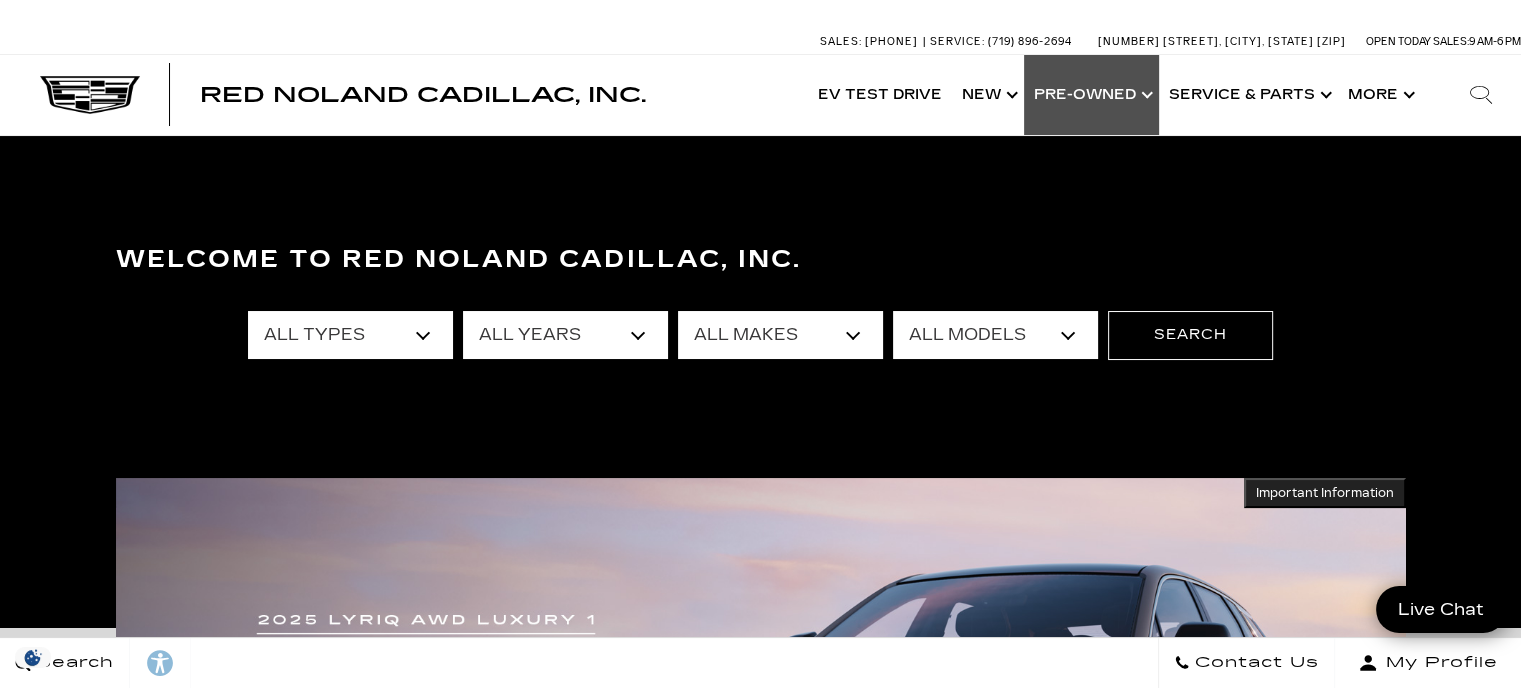 click on "Show  Pre-Owned" at bounding box center [1091, 95] 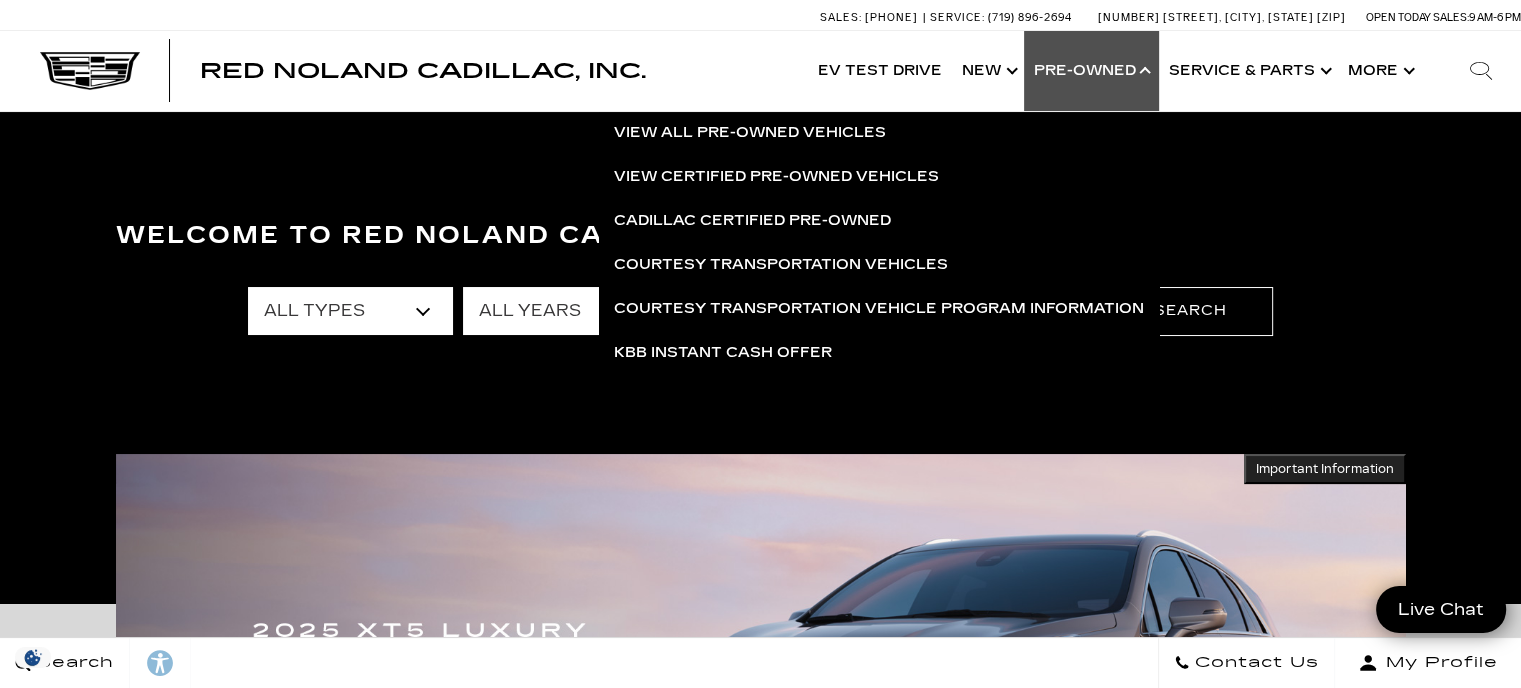 scroll, scrollTop: 0, scrollLeft: 0, axis: both 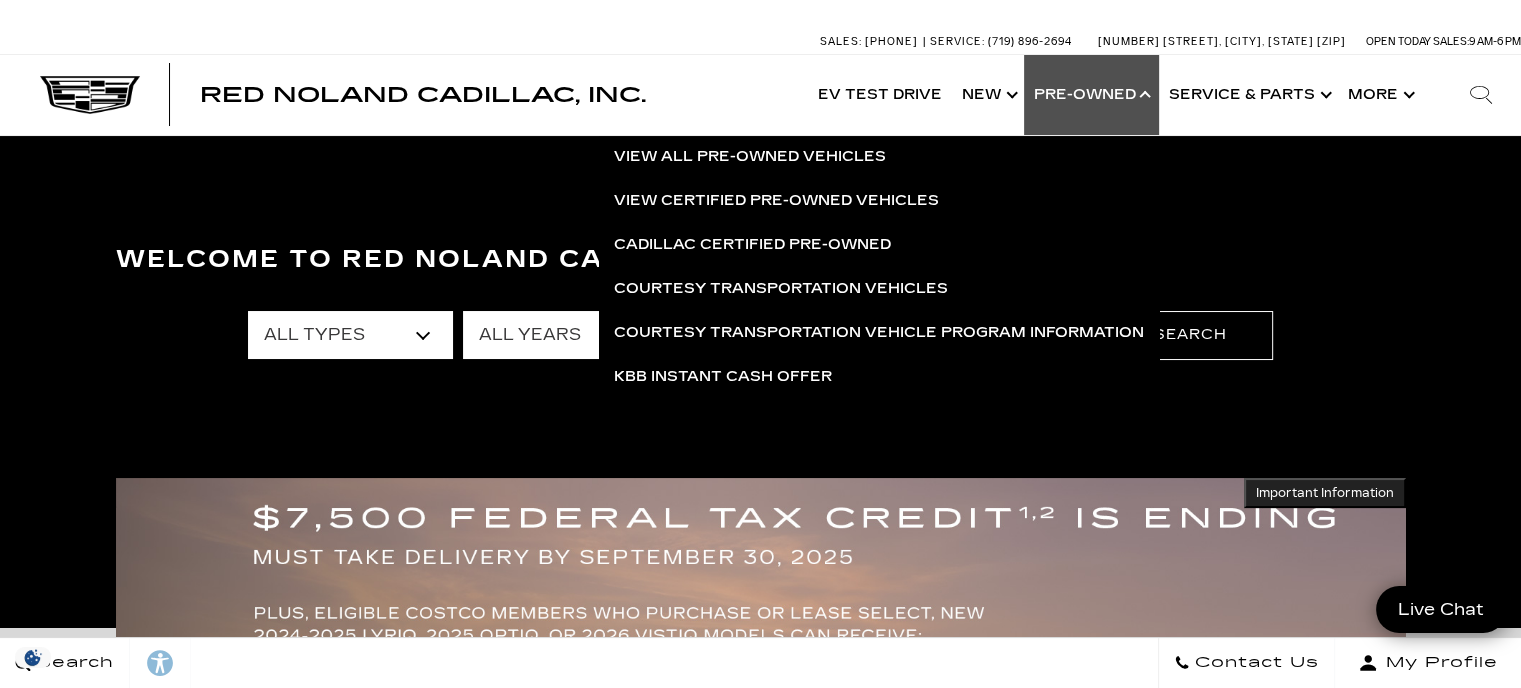 click on "All Types New Used Certified Used Demo" at bounding box center (350, 335) 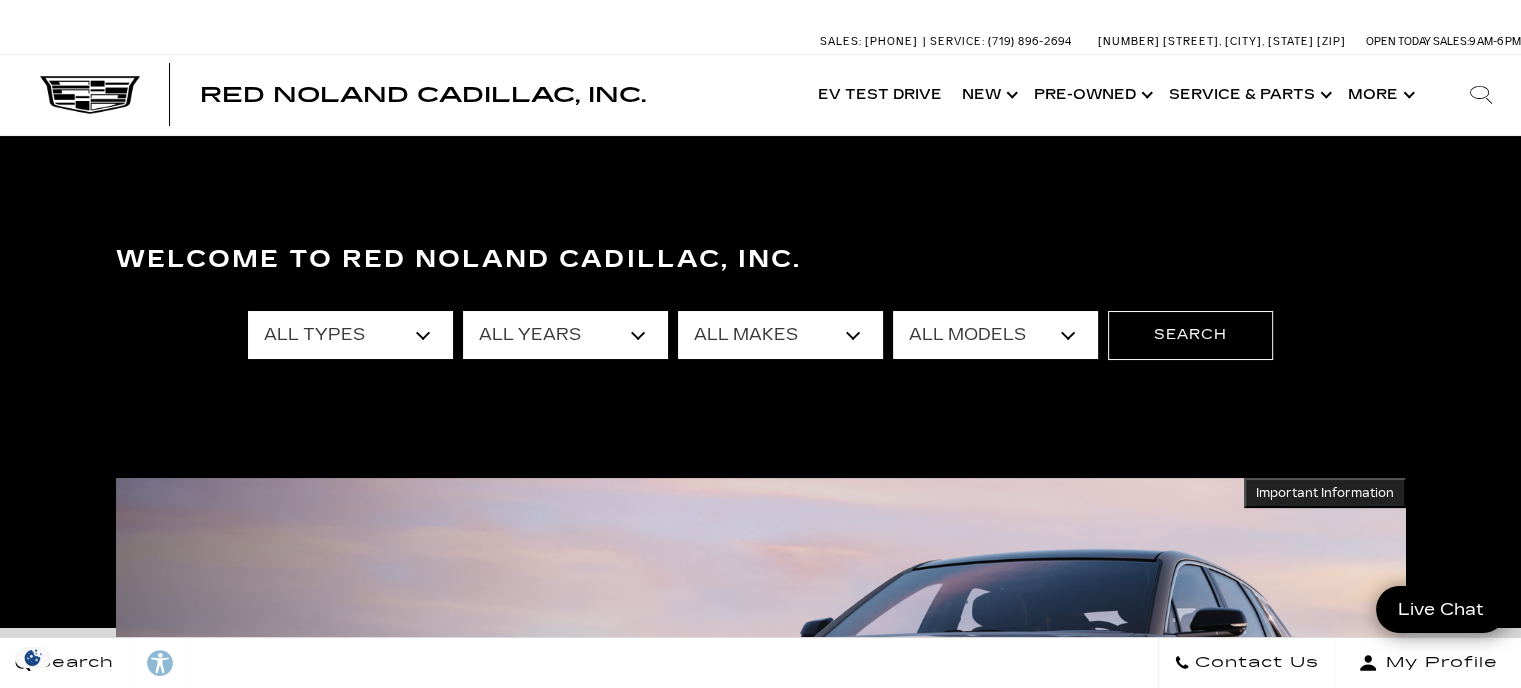 click on "All Makes Audi Cadillac Chevrolet Chrysler Ford GMC Lexus Mercedes-Benz Subaru Toyota" at bounding box center (780, 335) 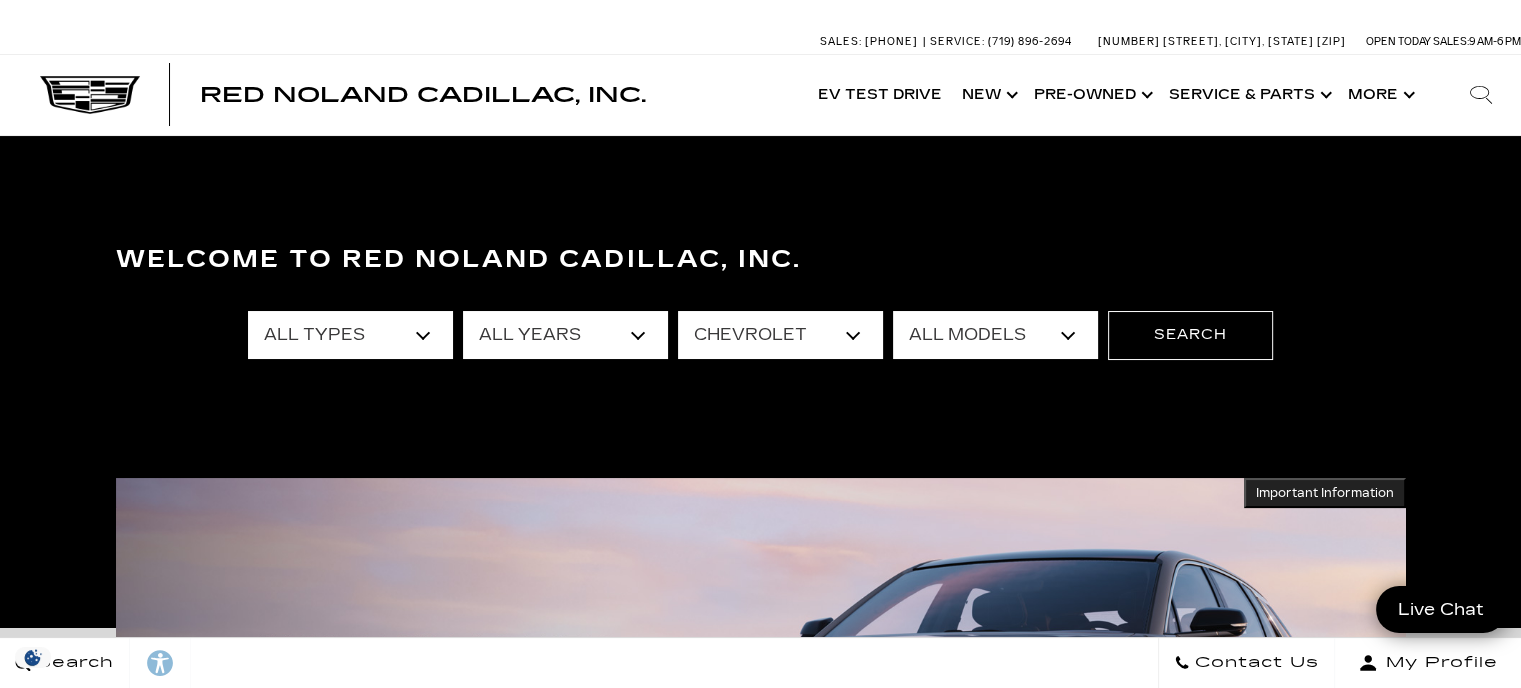 click on "All Makes Audi Cadillac Chevrolet Chrysler Ford GMC Lexus Mercedes-Benz Subaru Toyota" at bounding box center [780, 335] 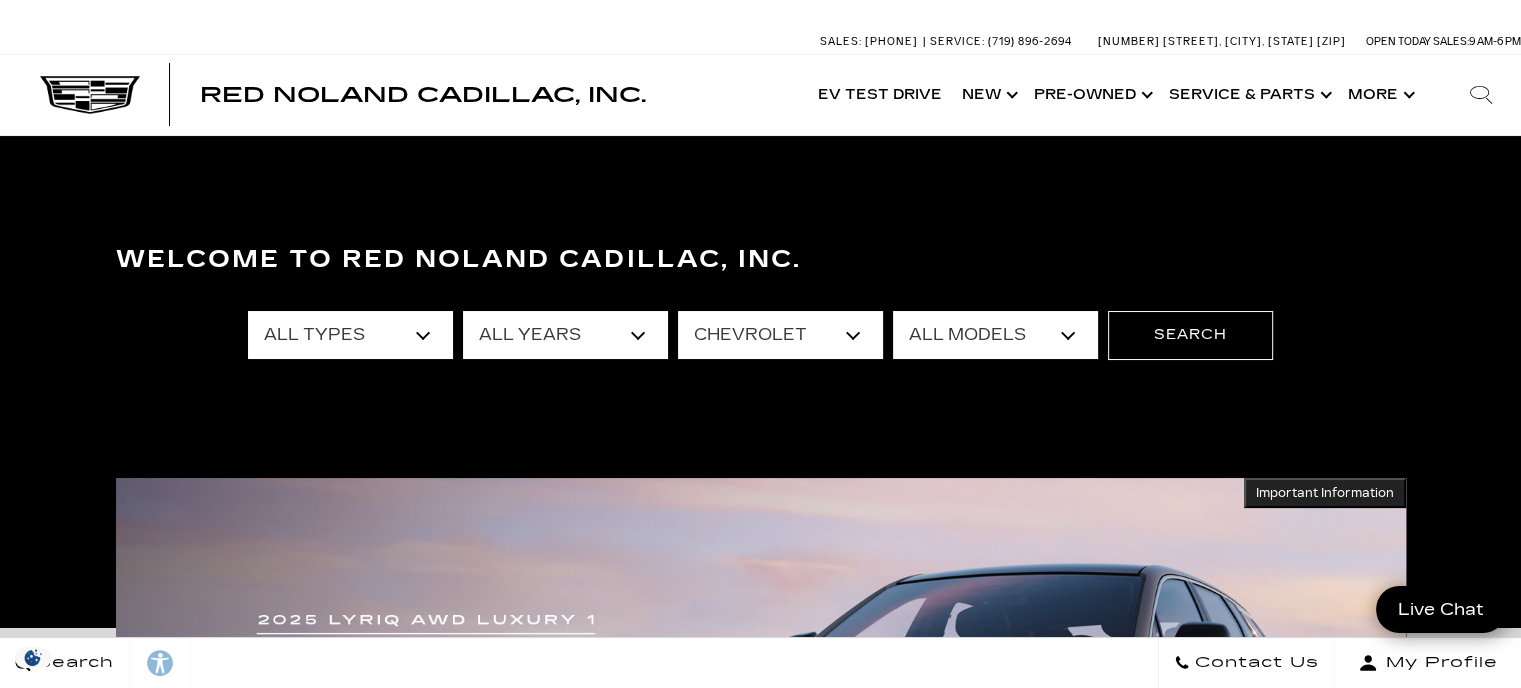 click on "All Models Colorado Corvette Grand Sport Silverado 1500" at bounding box center (995, 335) 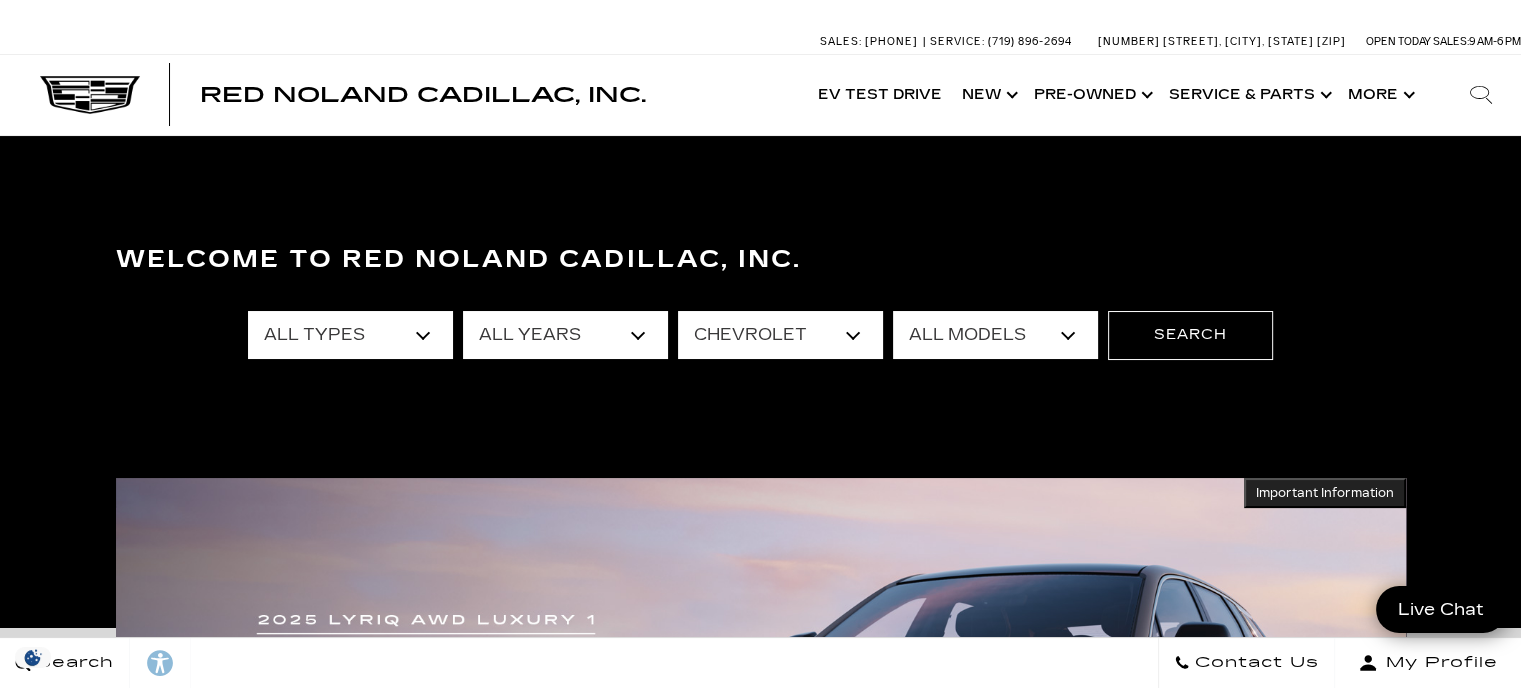 select on "Corvette Grand Sport" 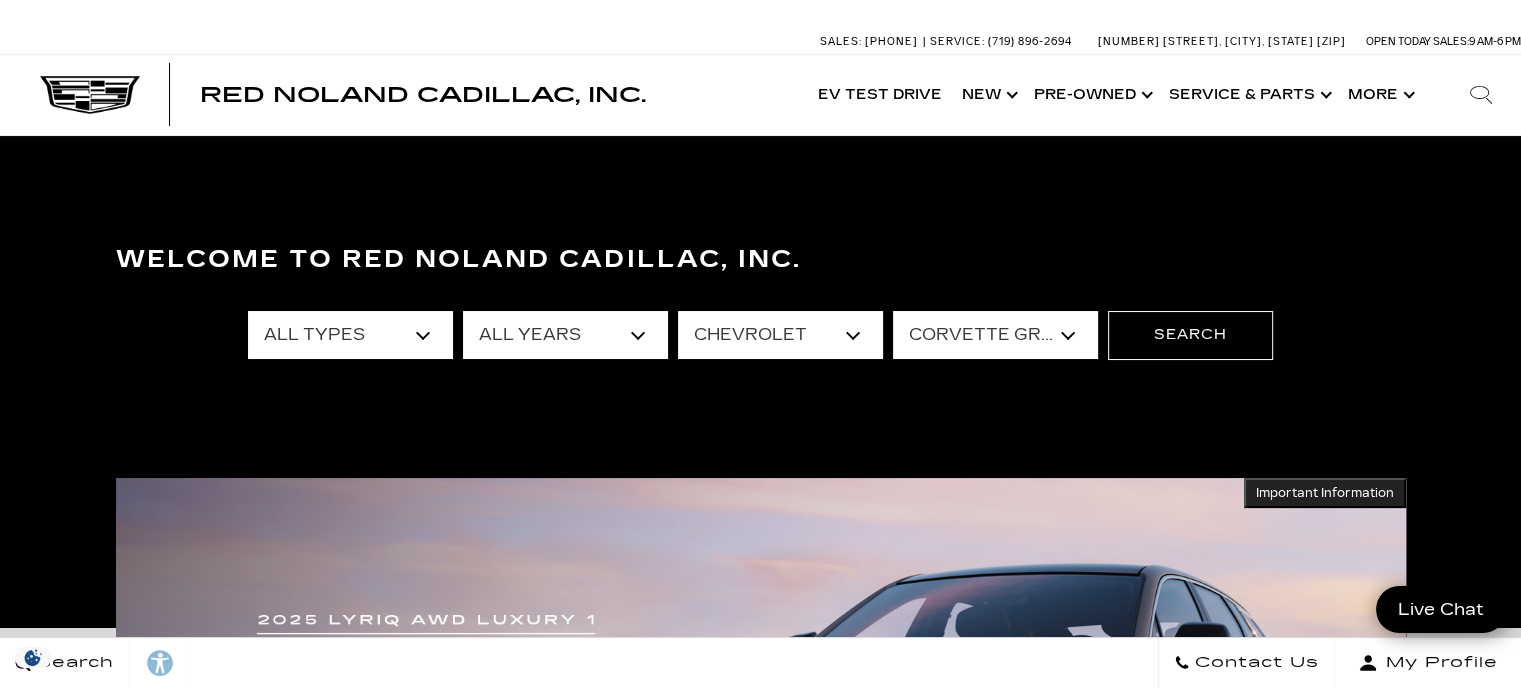 click on "All Models Colorado Corvette Grand Sport Silverado 1500" at bounding box center (995, 335) 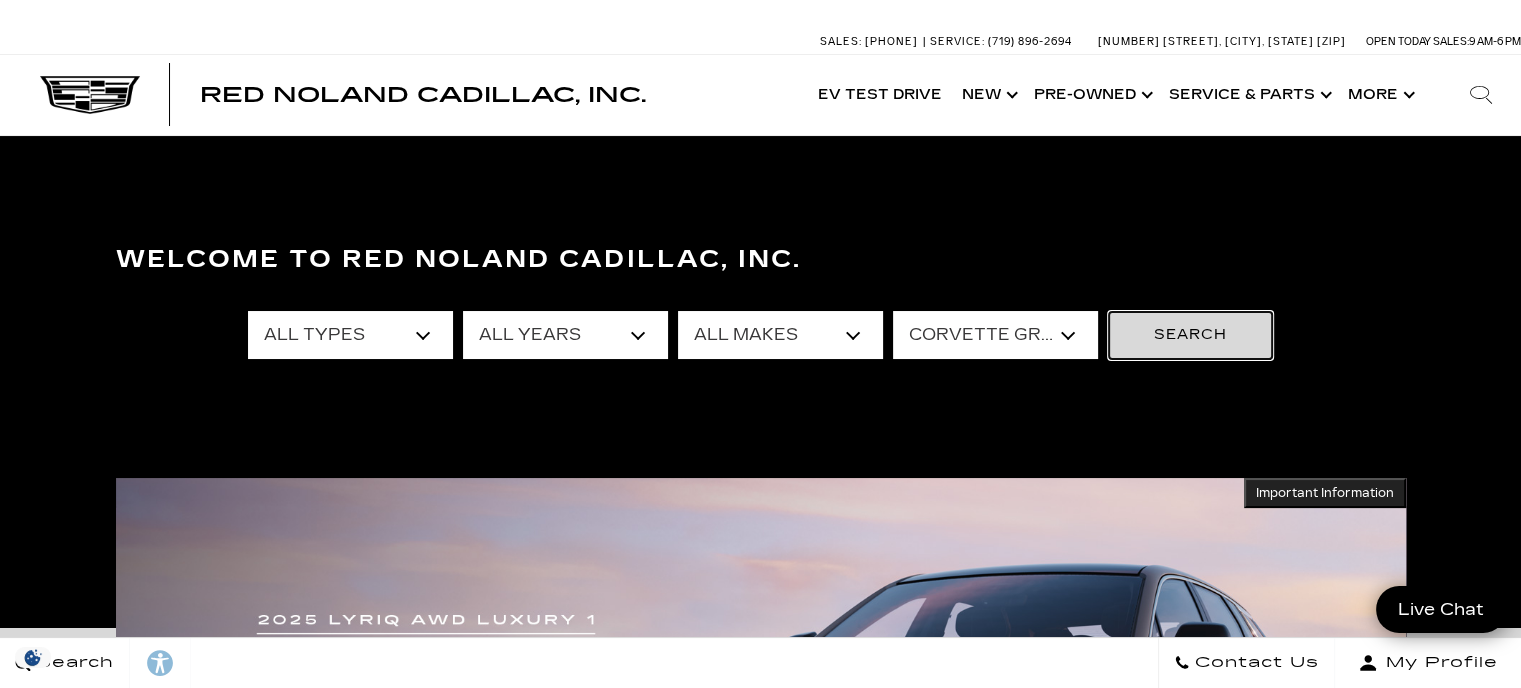 click on "Search" at bounding box center [1190, 335] 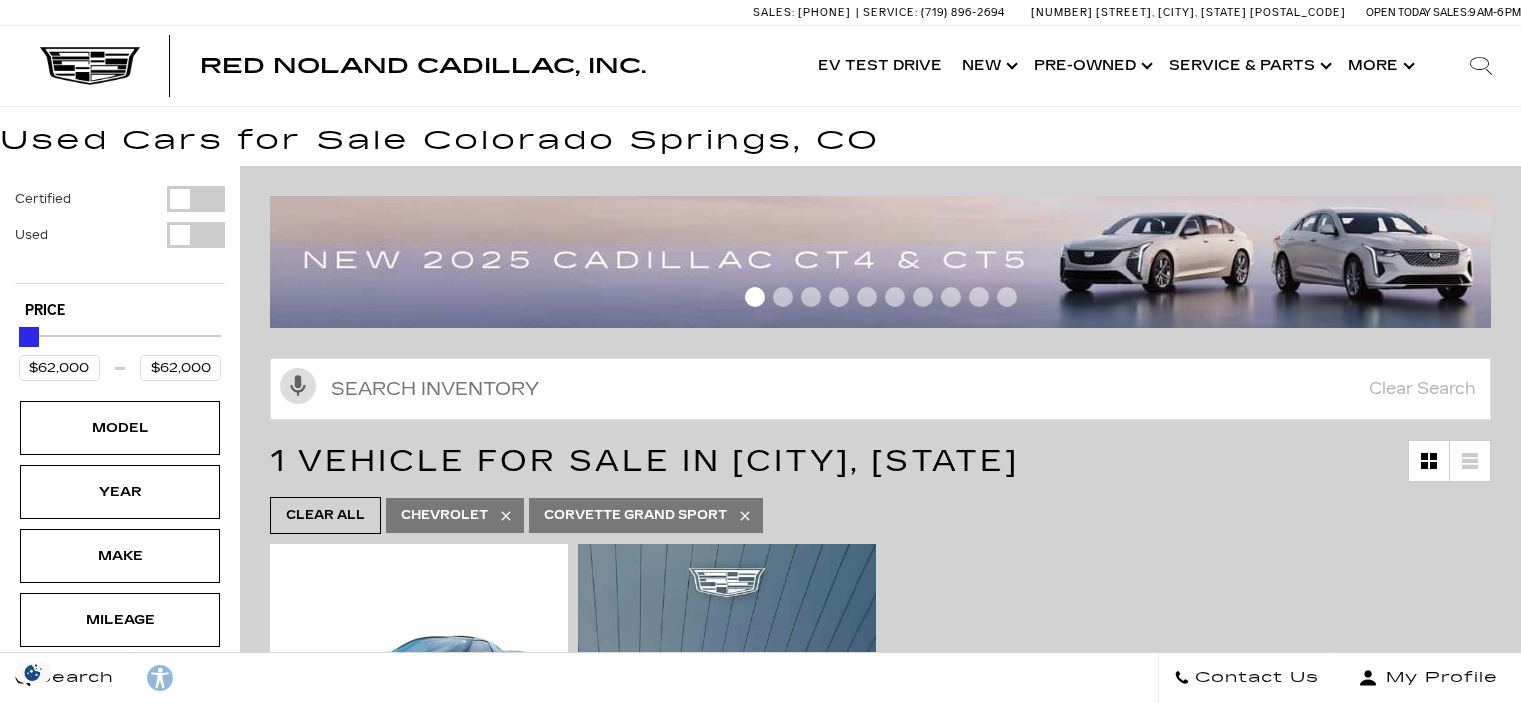 scroll, scrollTop: 0, scrollLeft: 0, axis: both 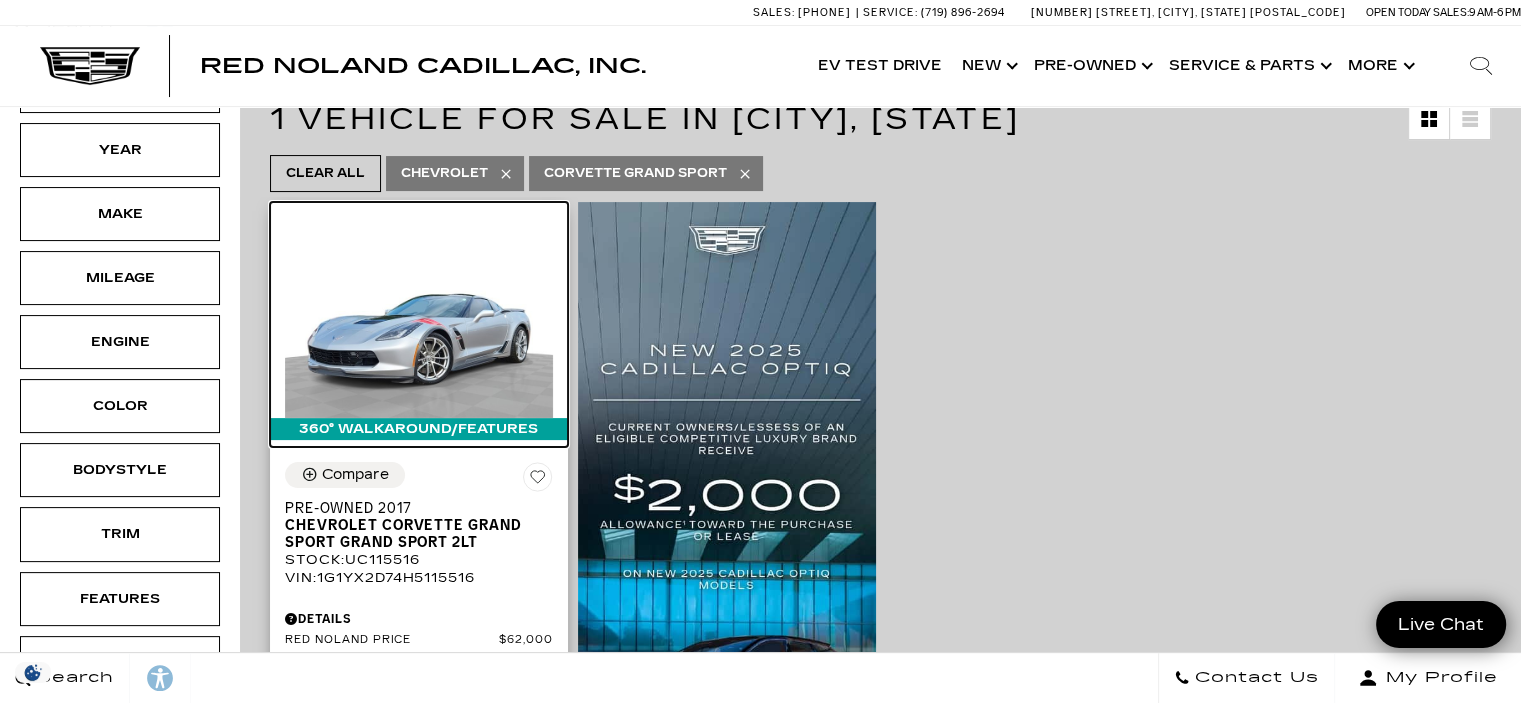 click at bounding box center [419, 317] 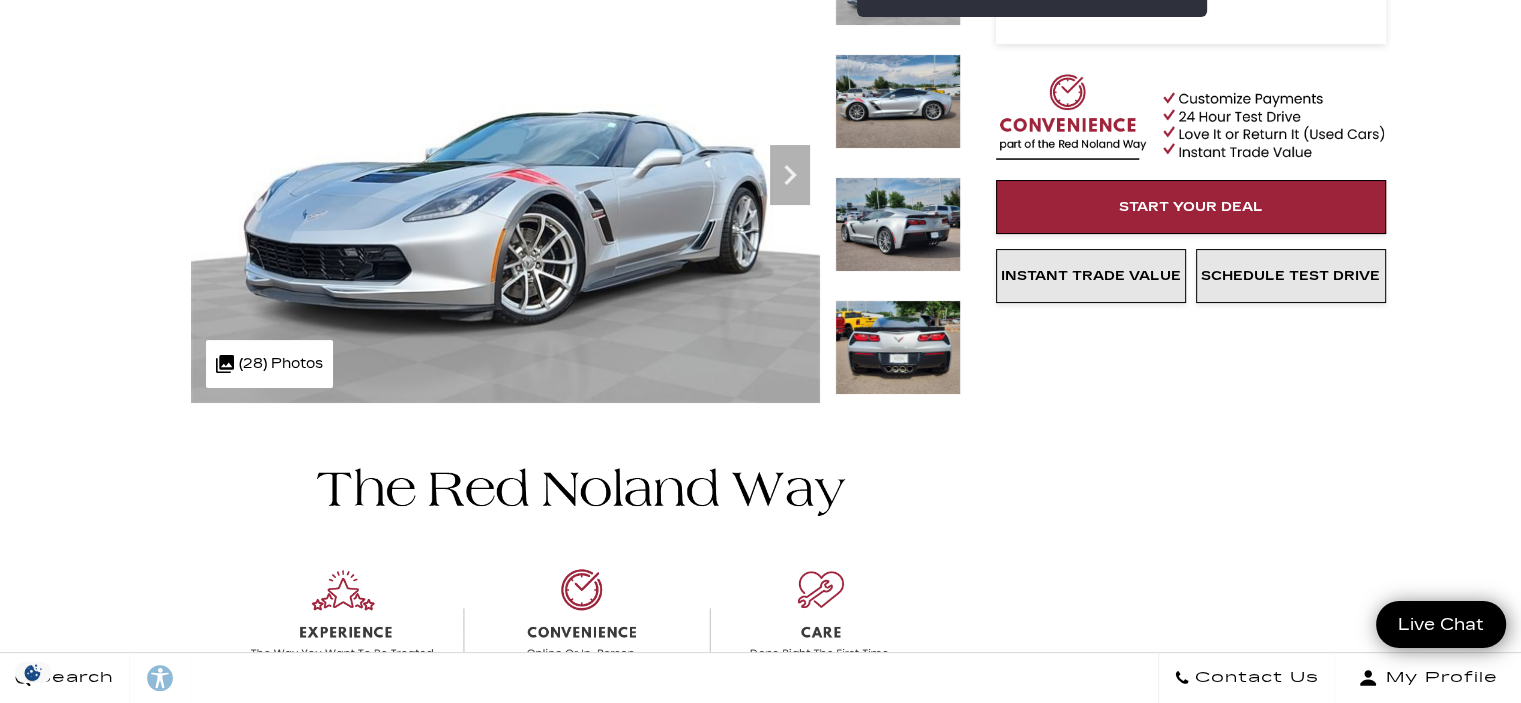 scroll, scrollTop: 26, scrollLeft: 0, axis: vertical 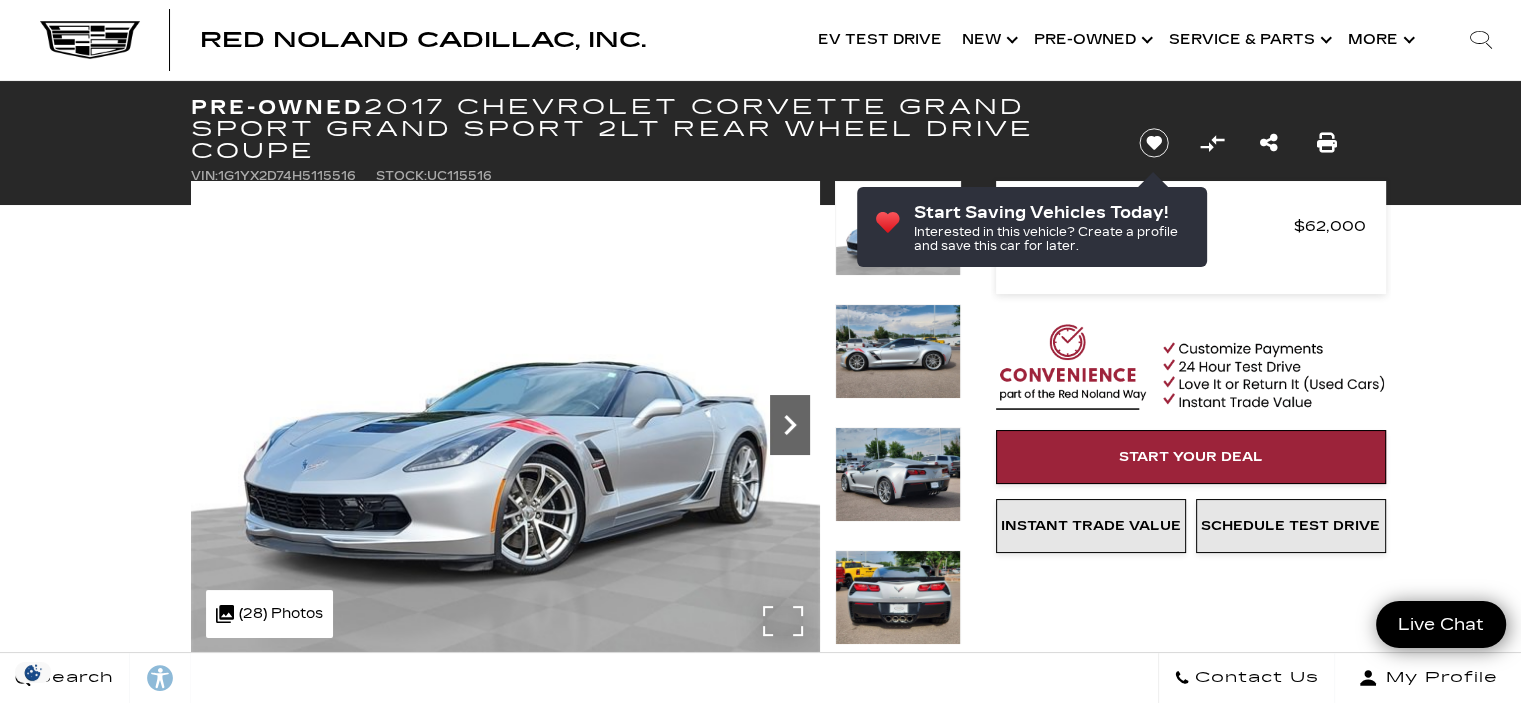 click 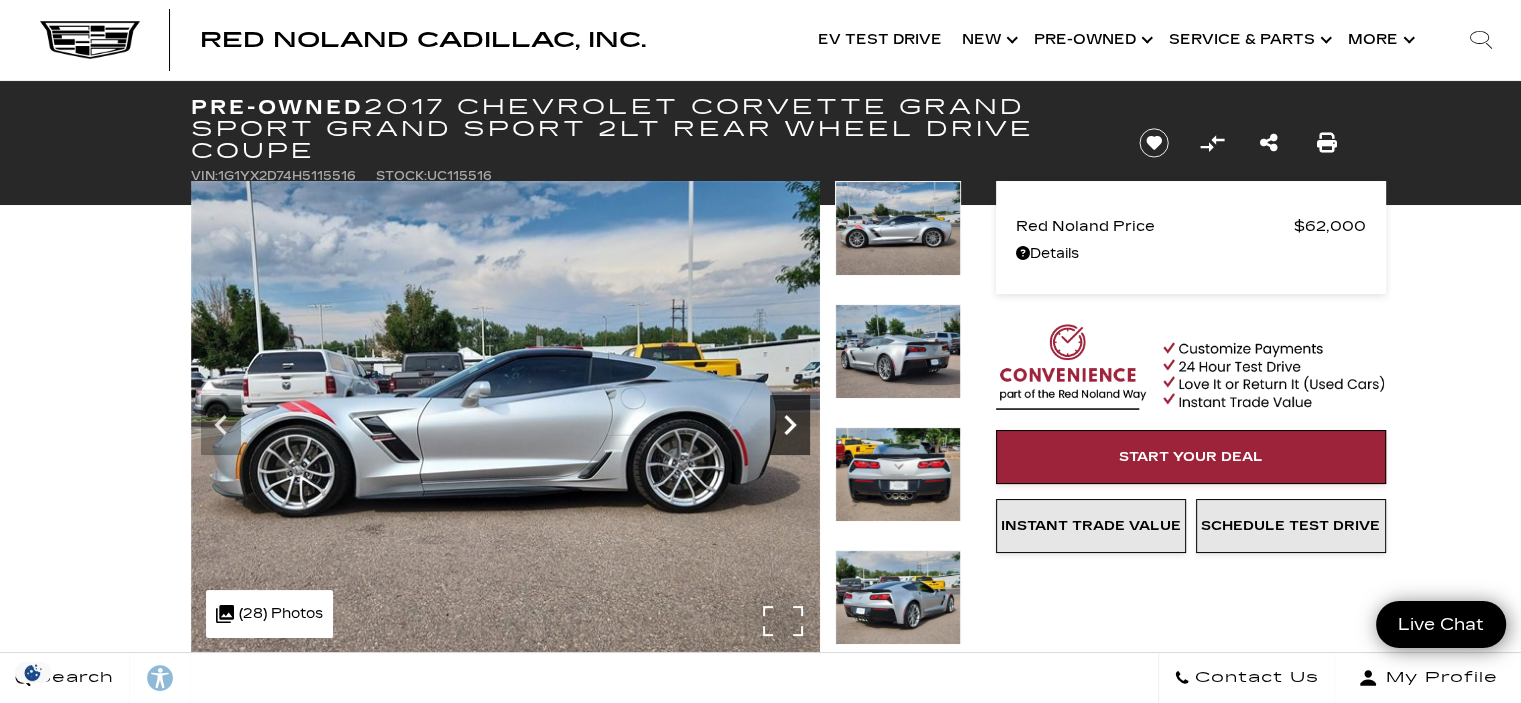 click 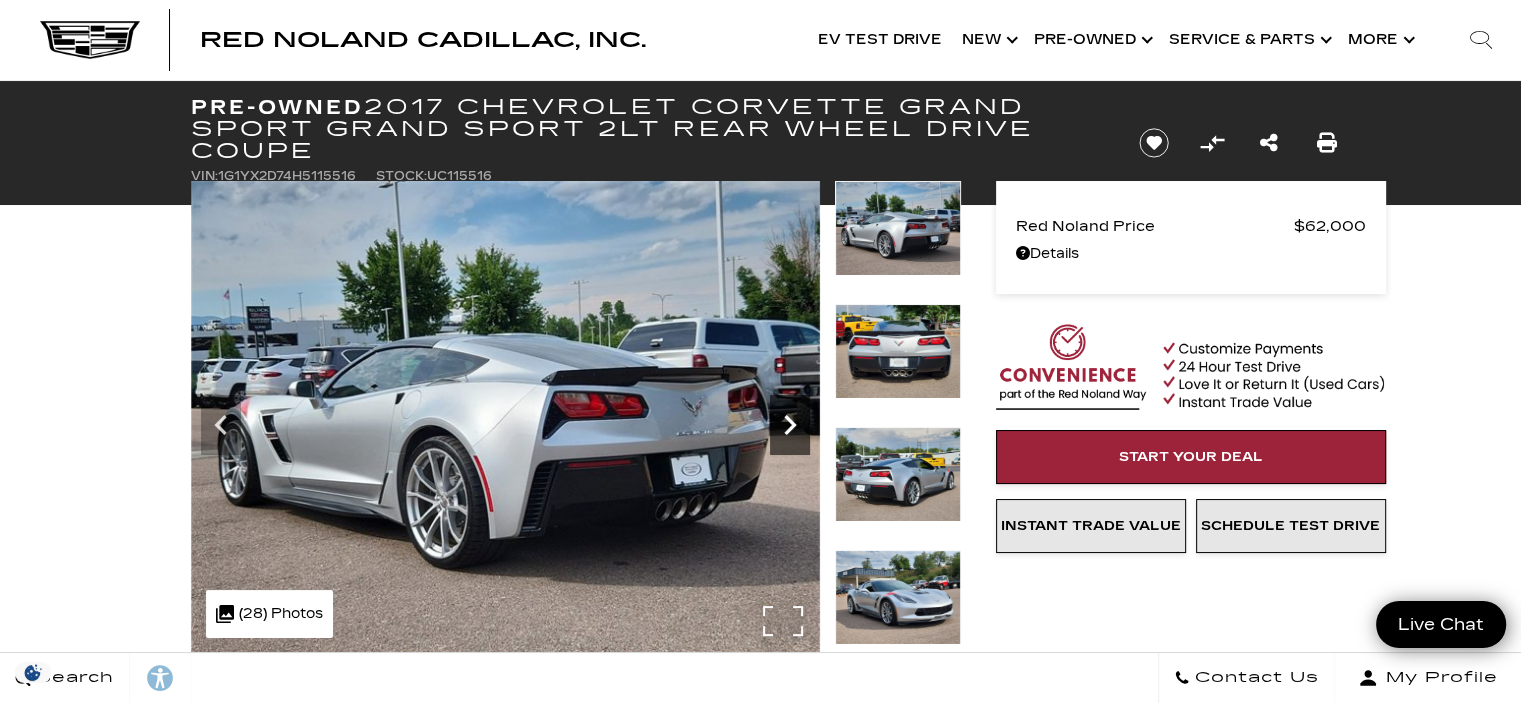 click 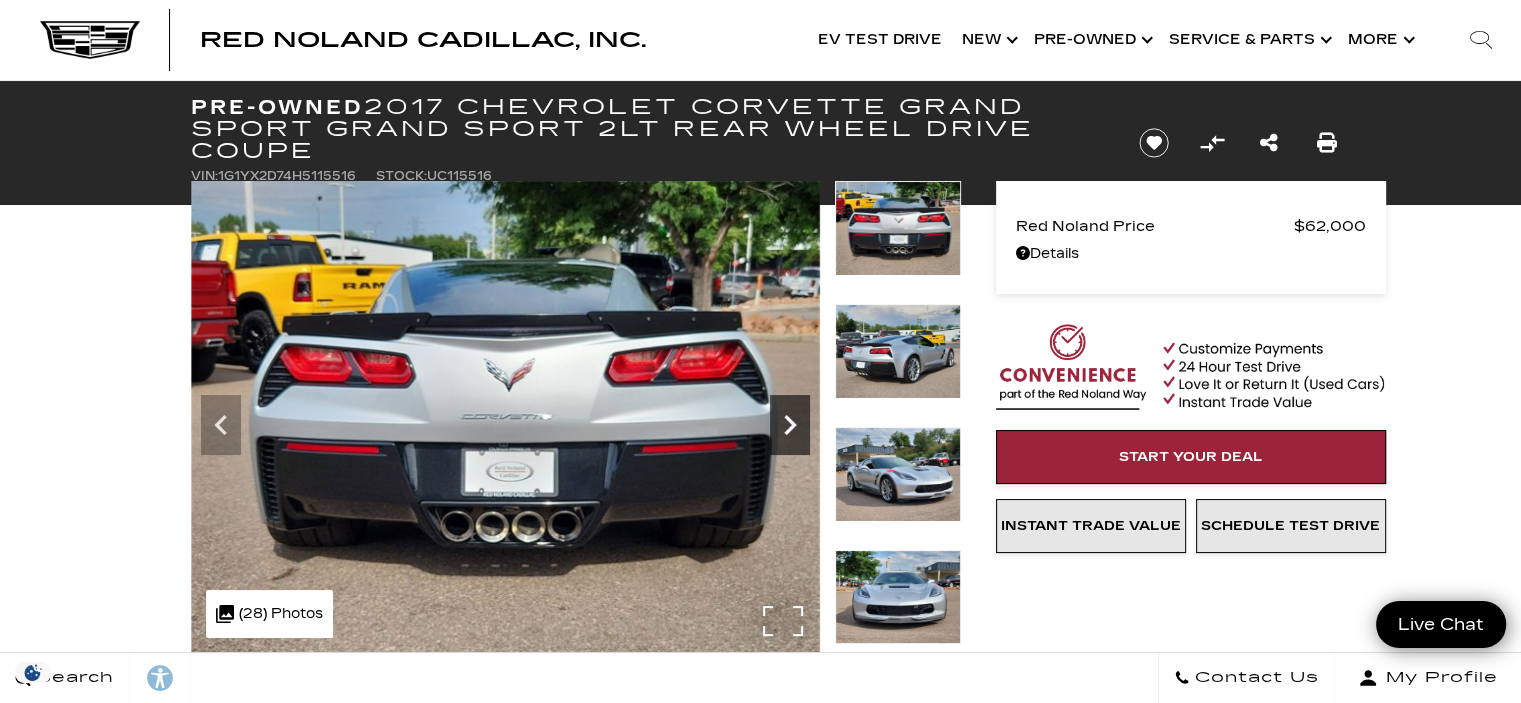 click 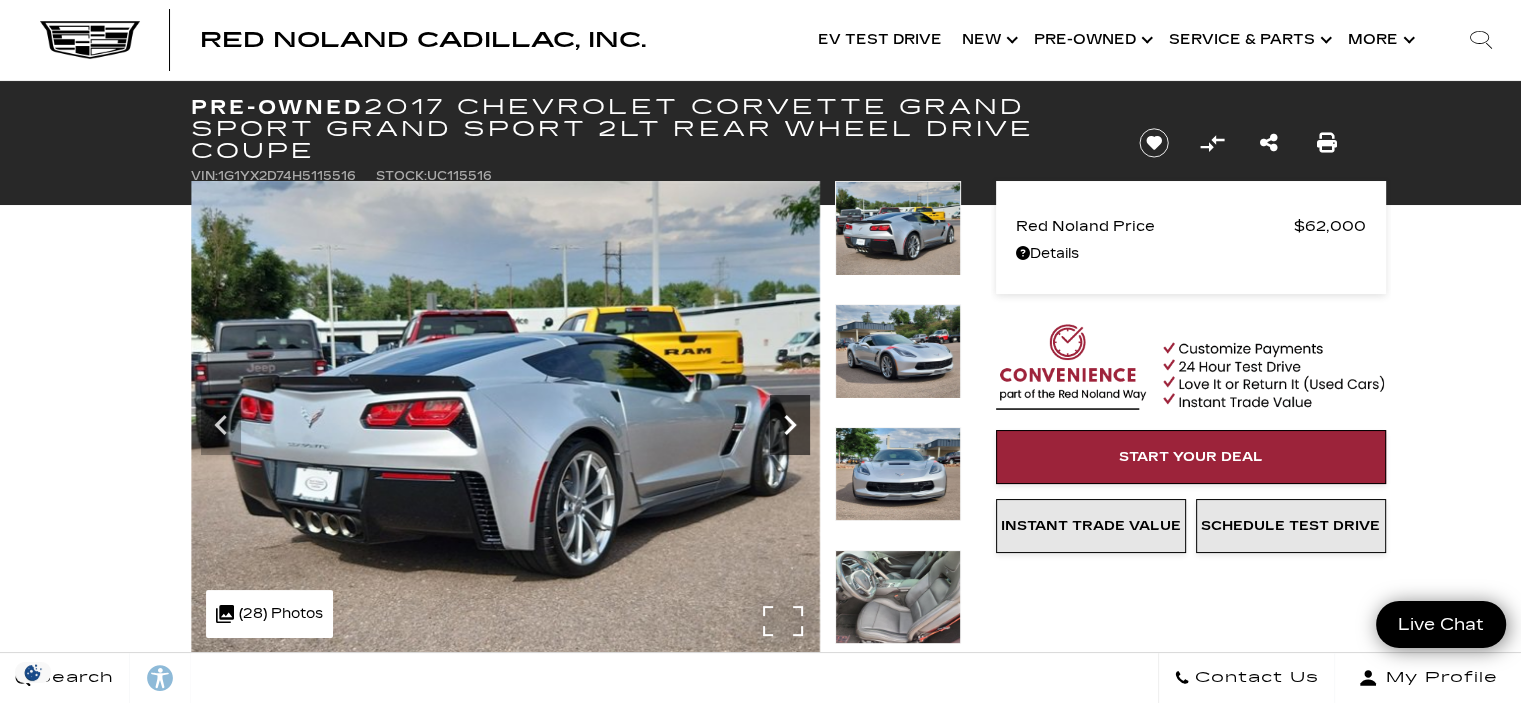 click 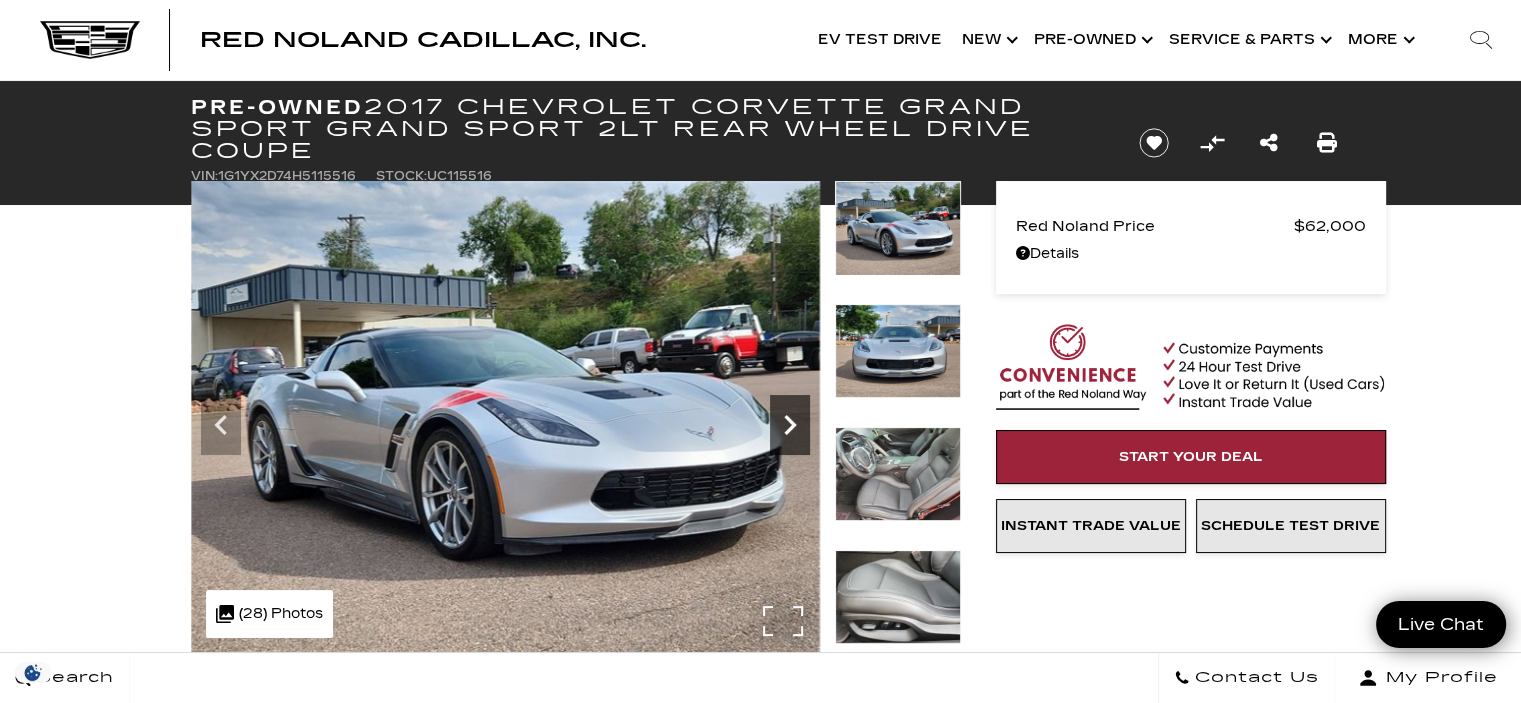 click 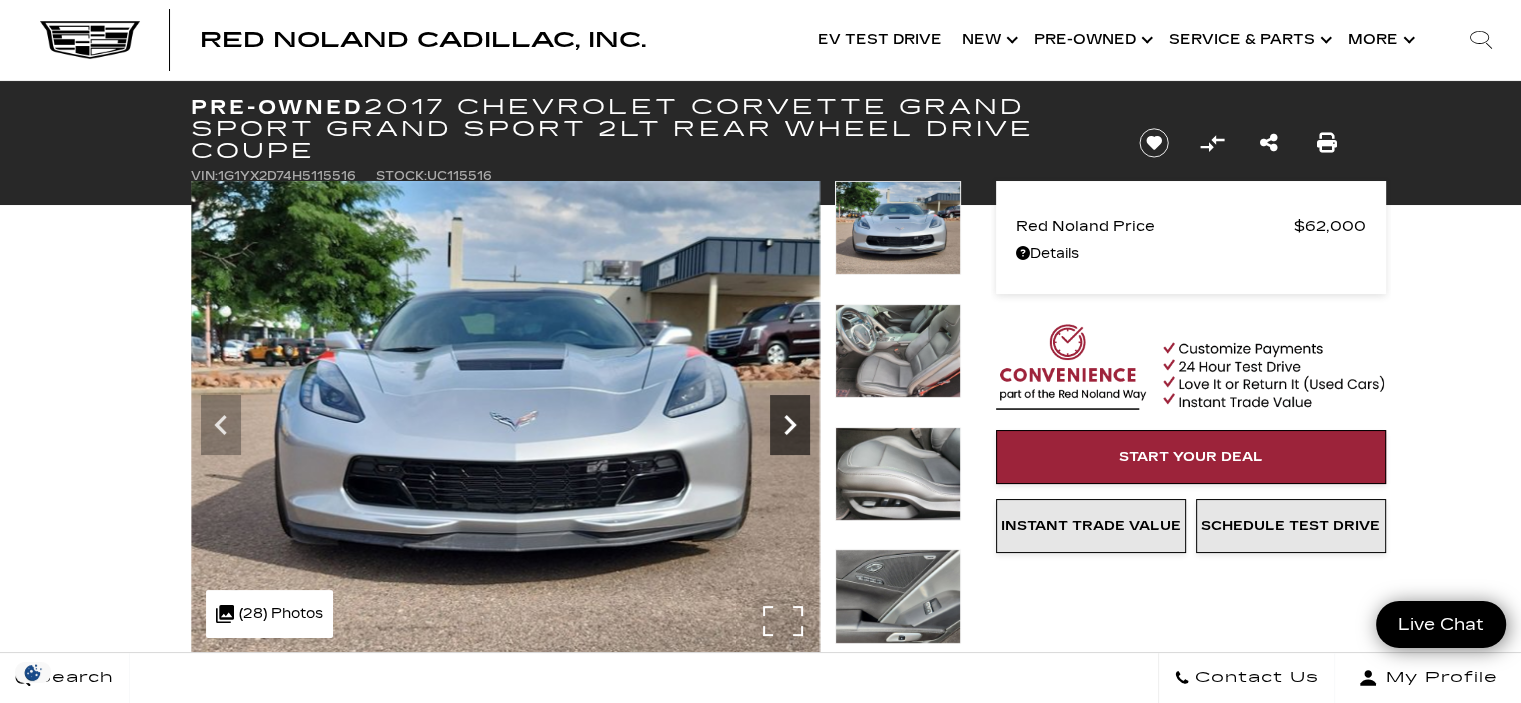 click 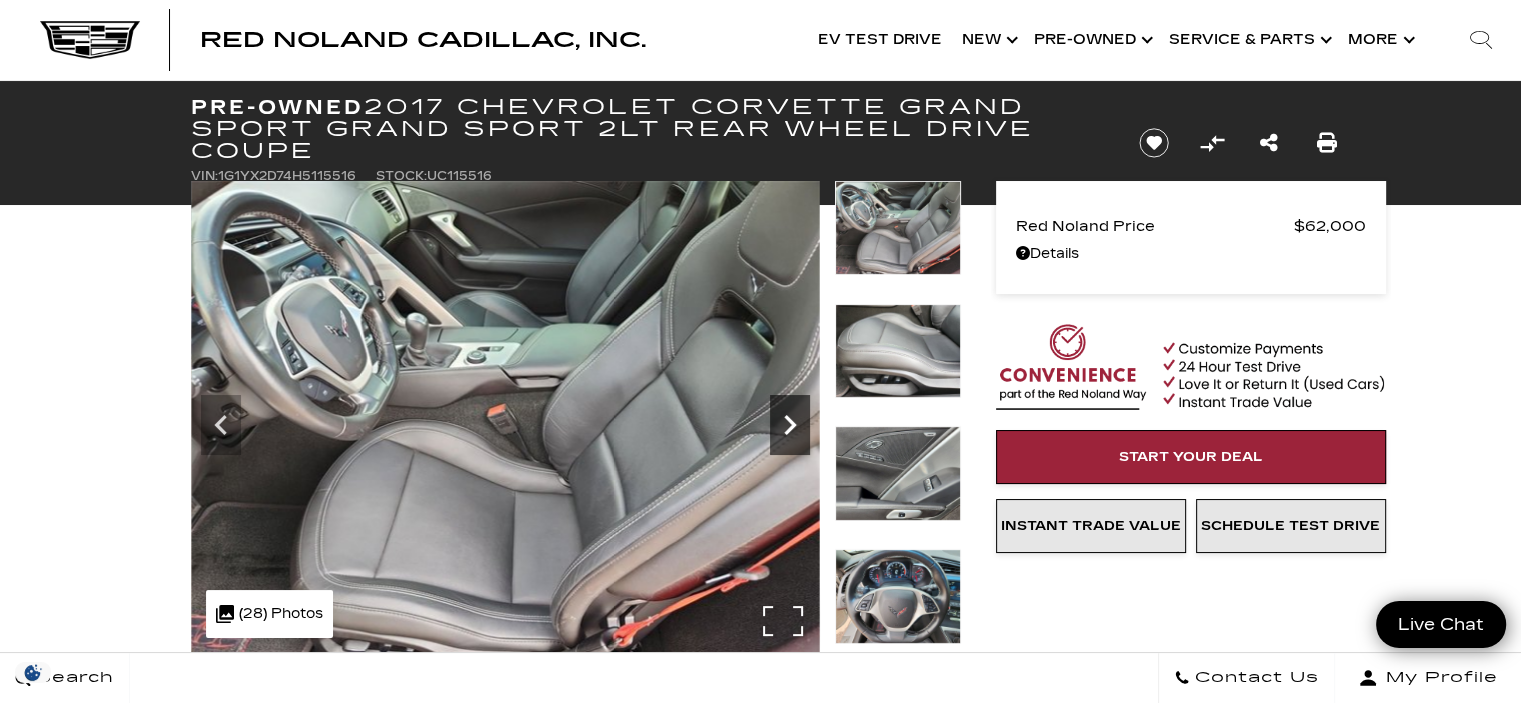 click 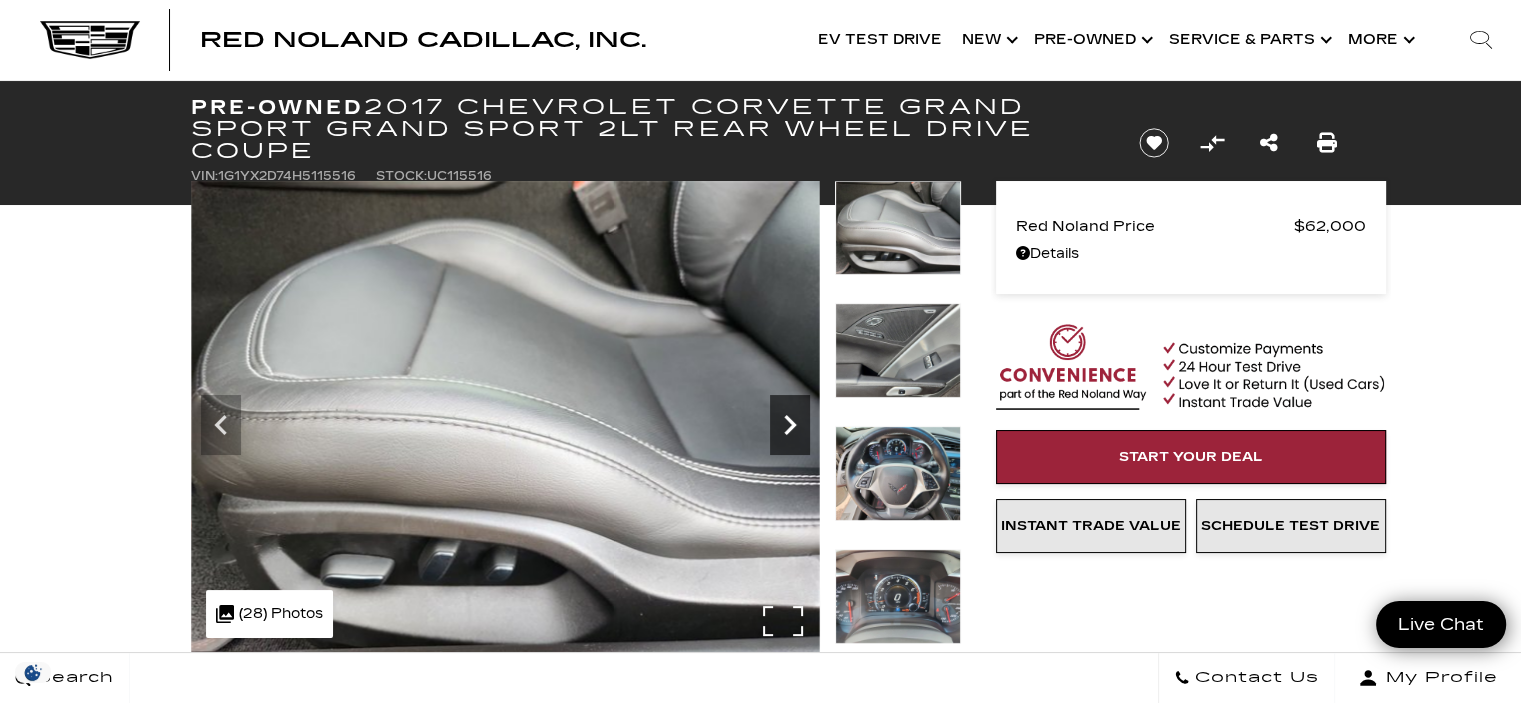 click 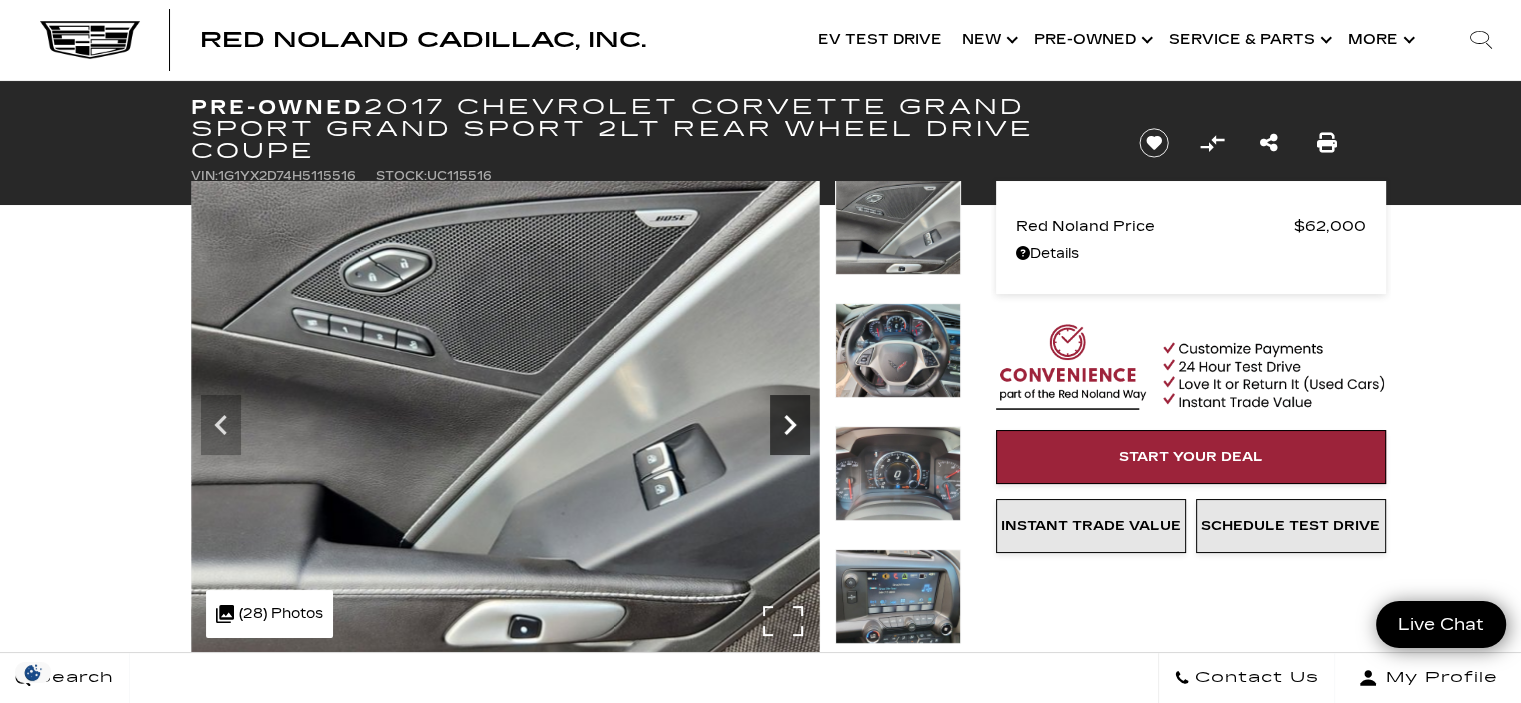 click 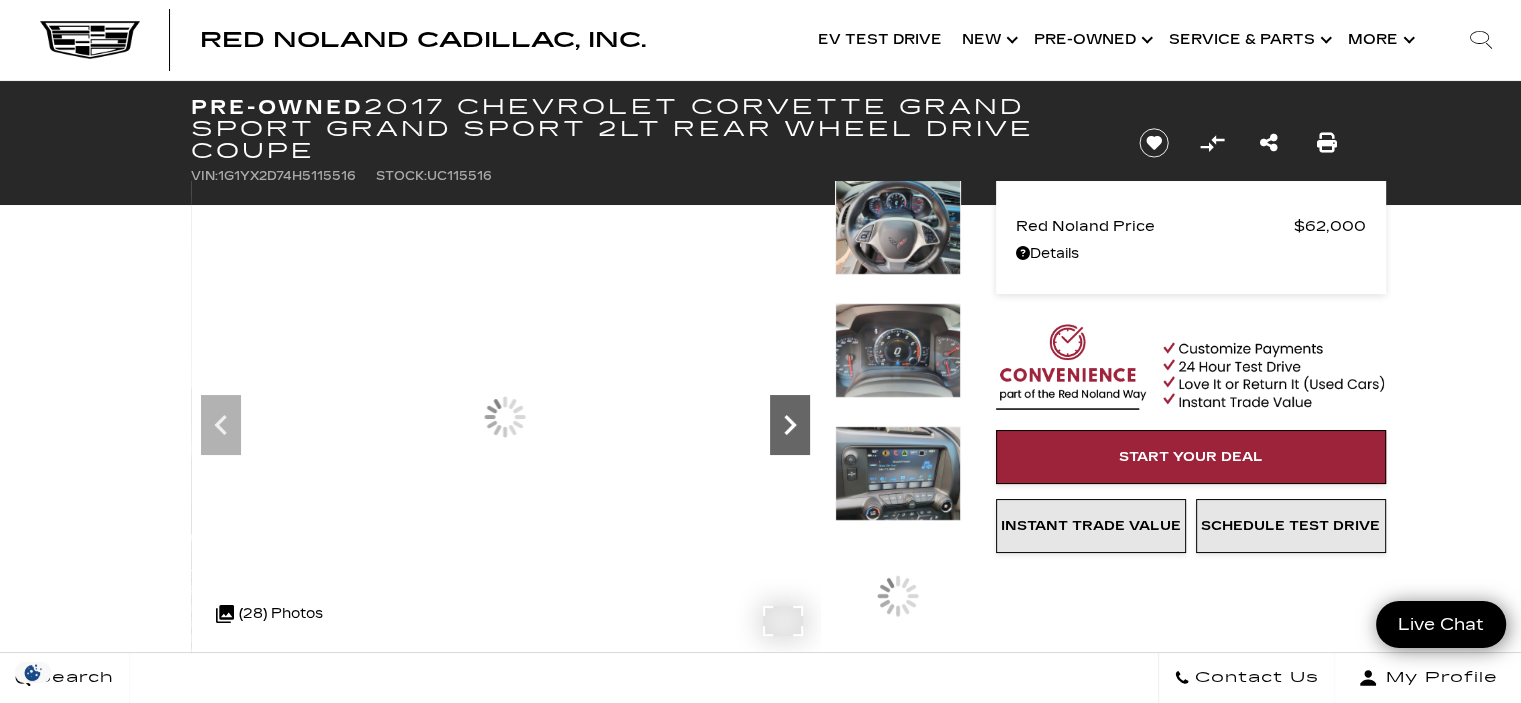 scroll, scrollTop: 0, scrollLeft: 0, axis: both 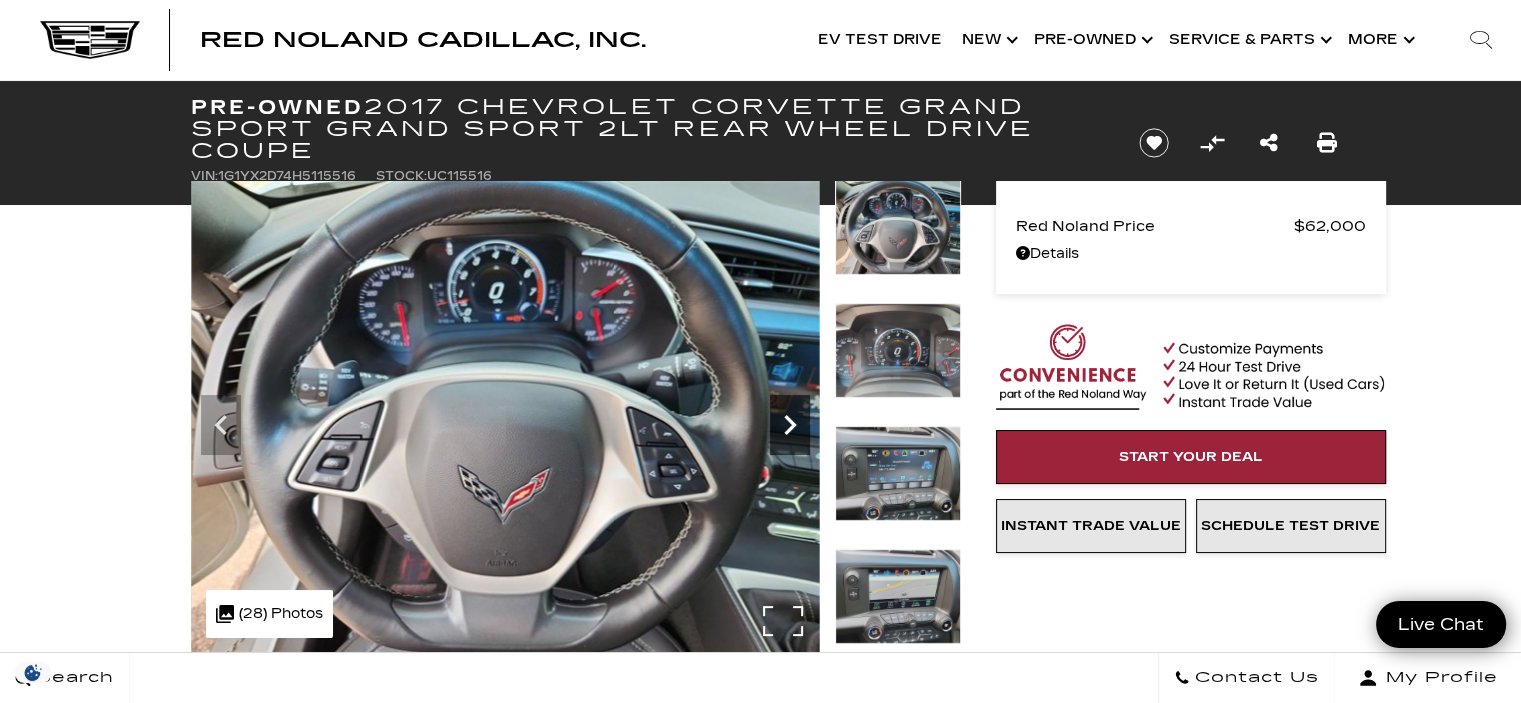 click 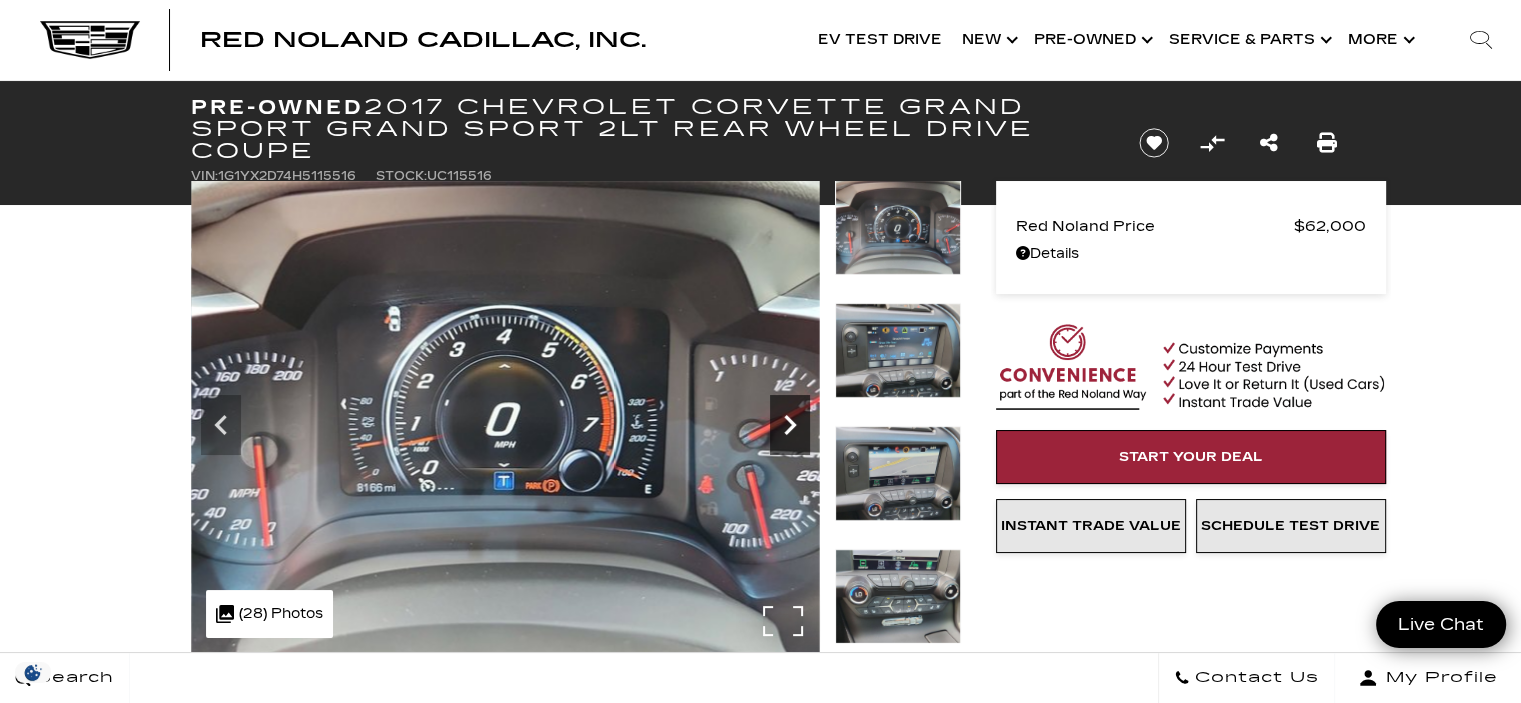 click 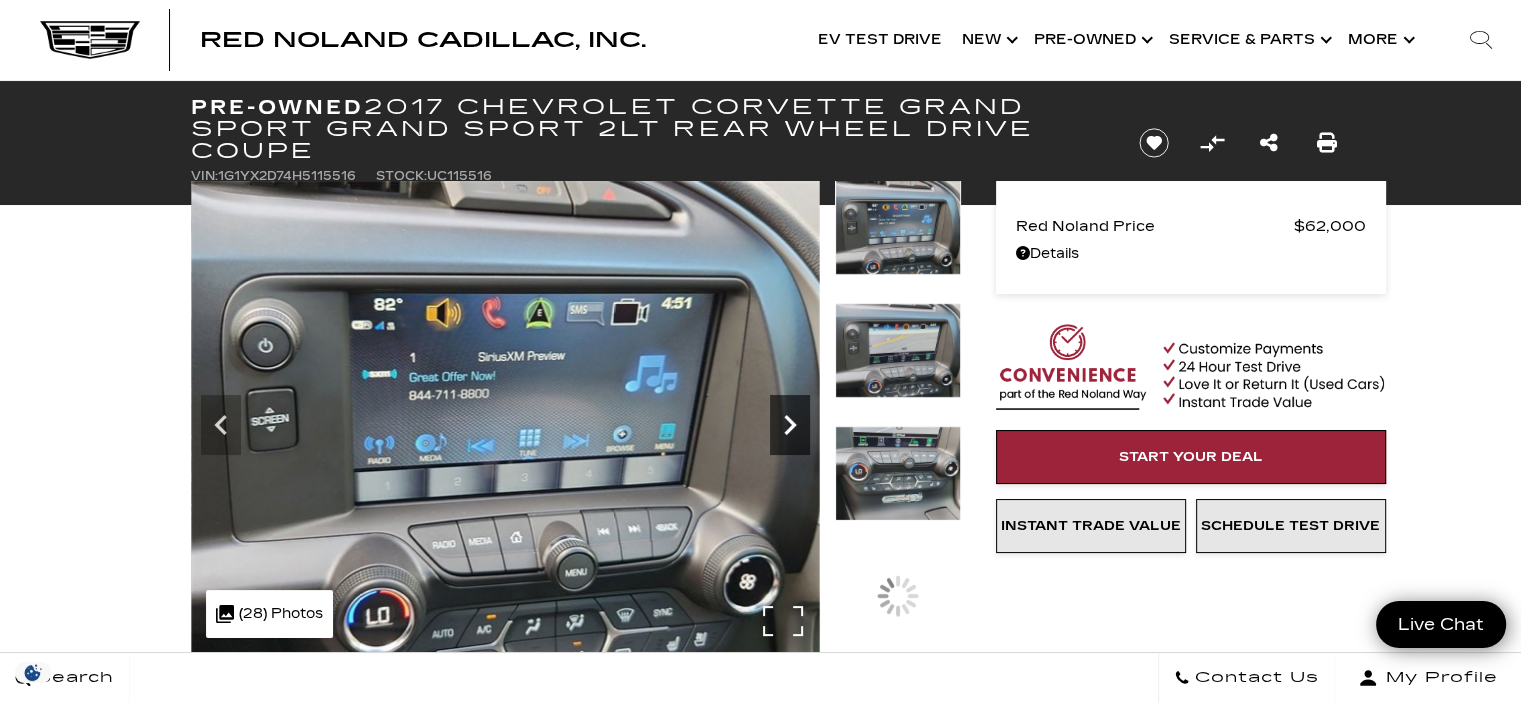 click 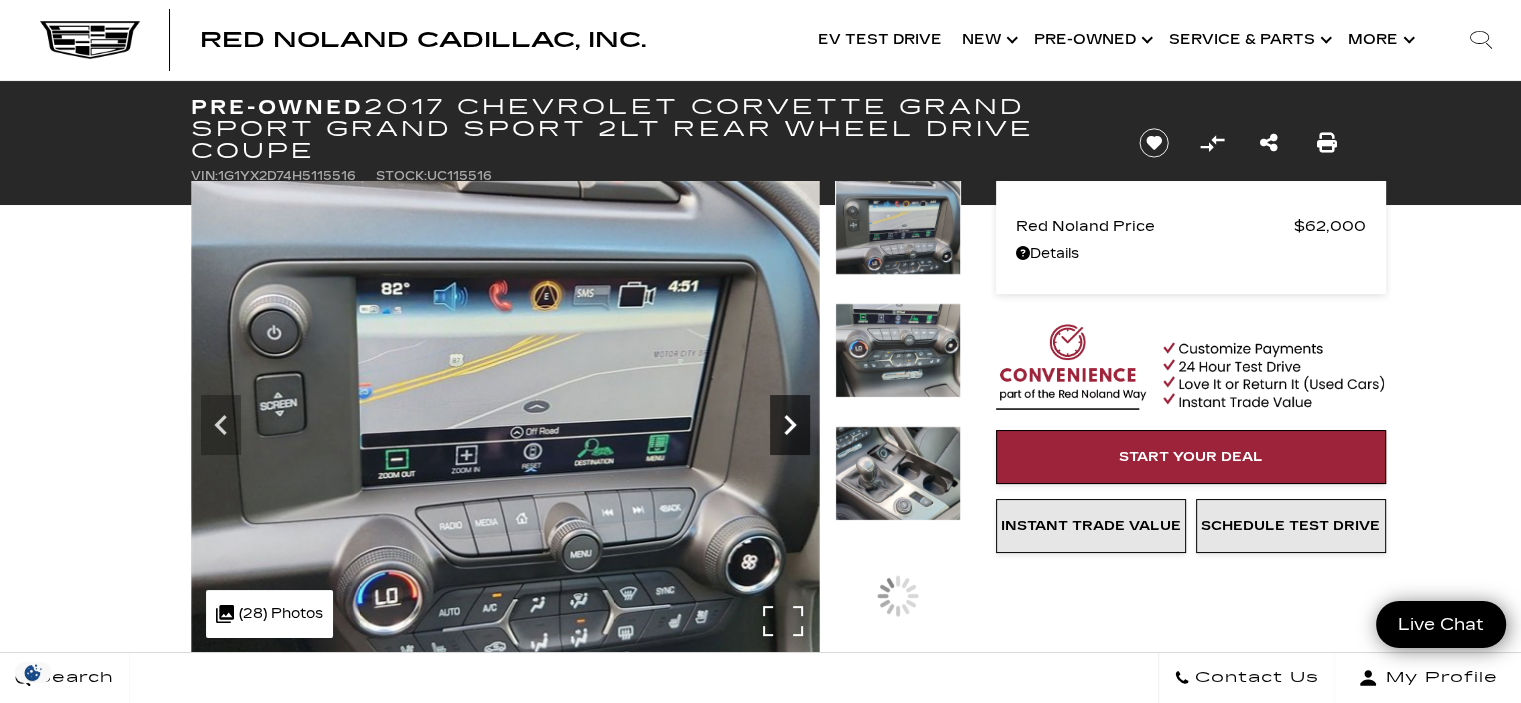 click 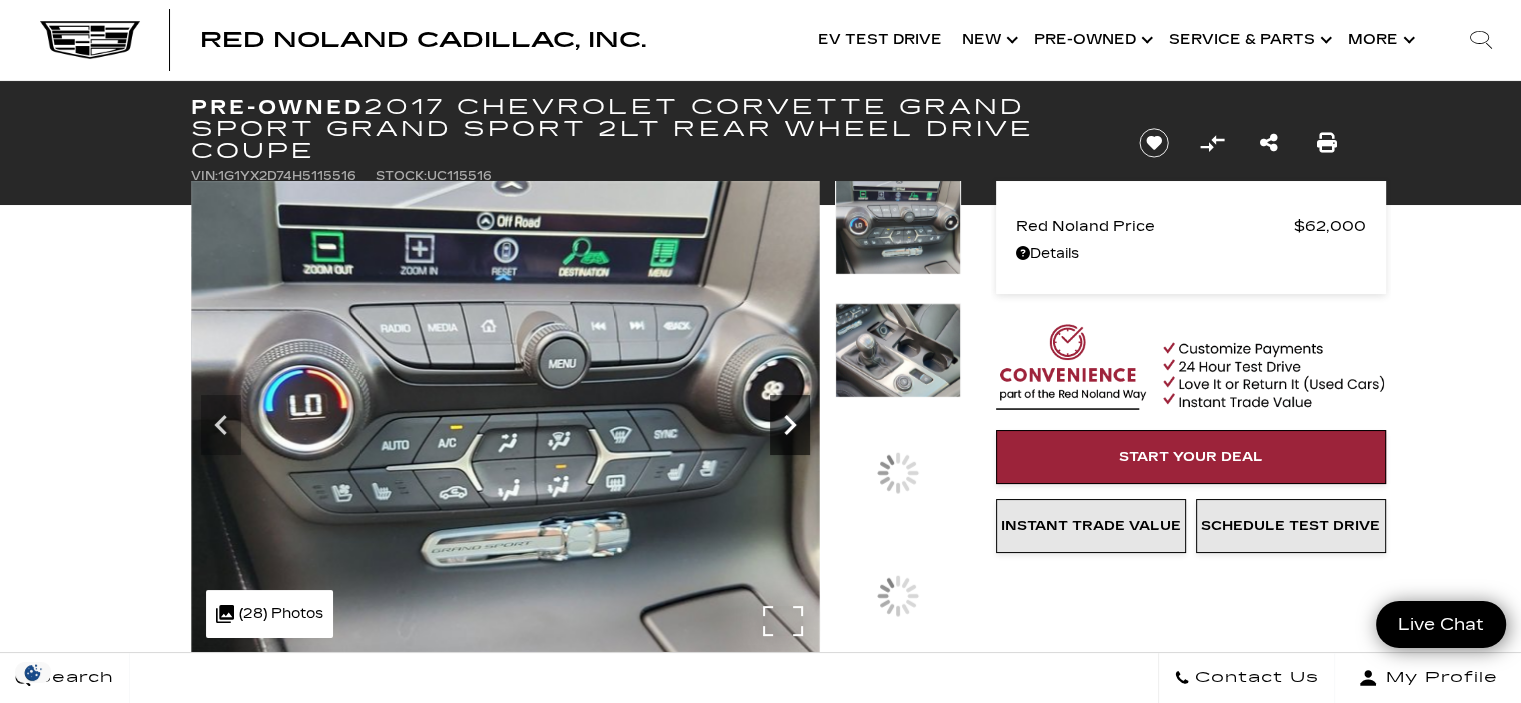 click 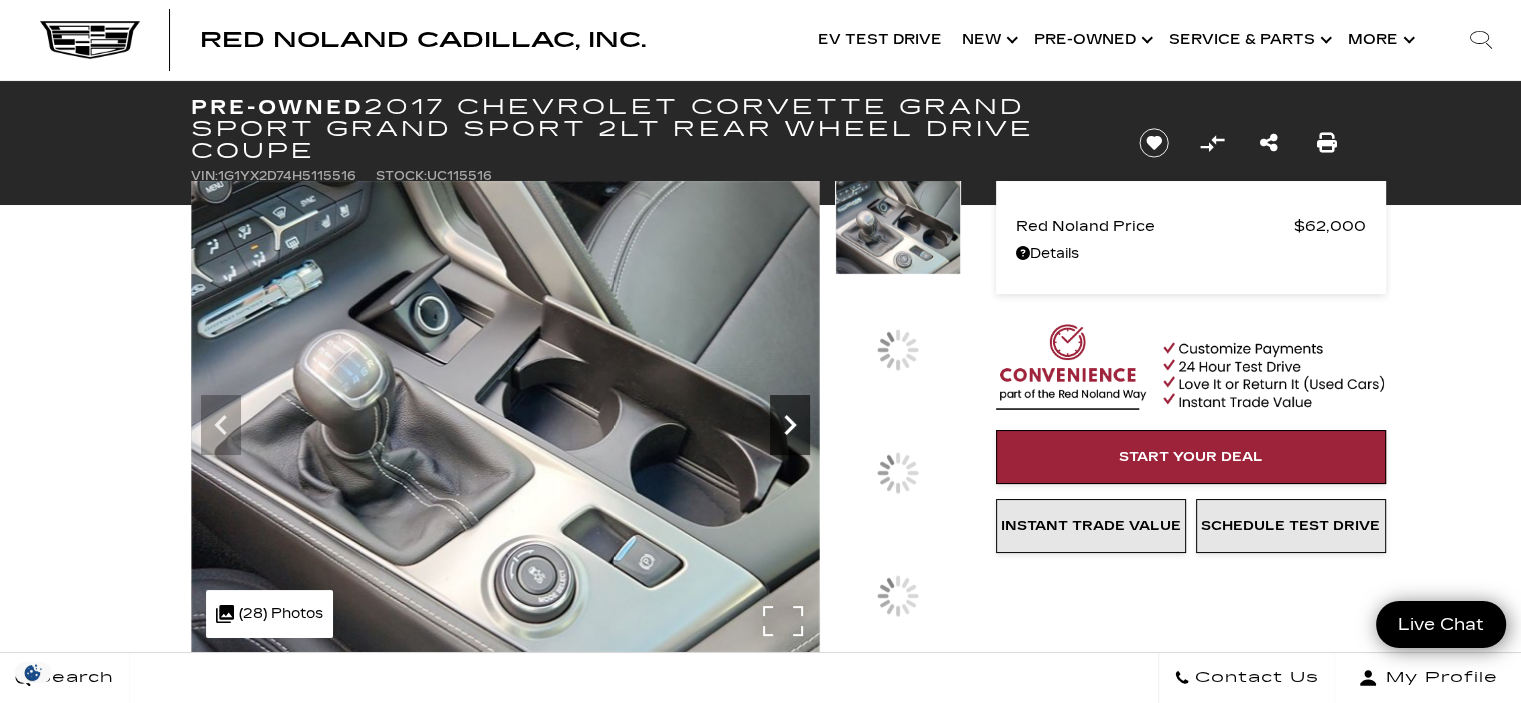 click 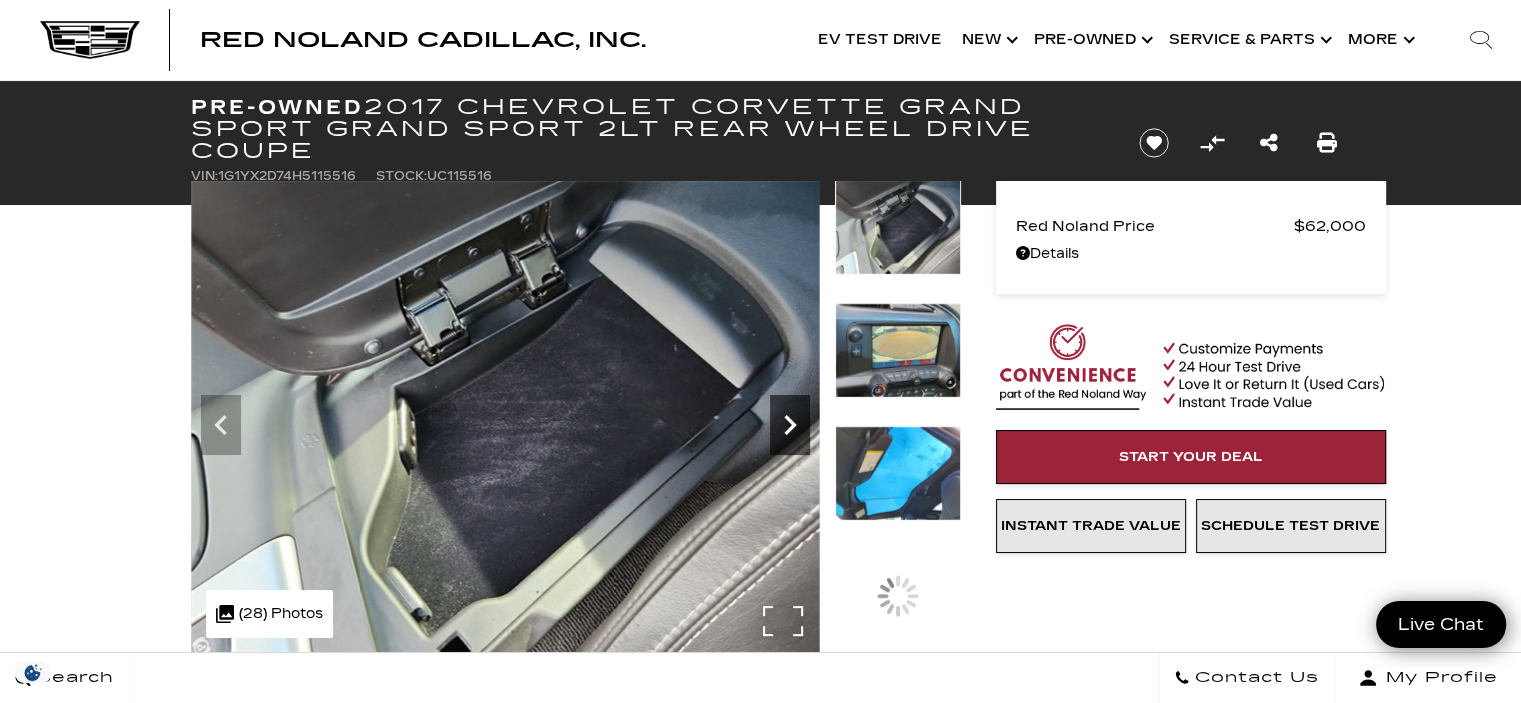 click 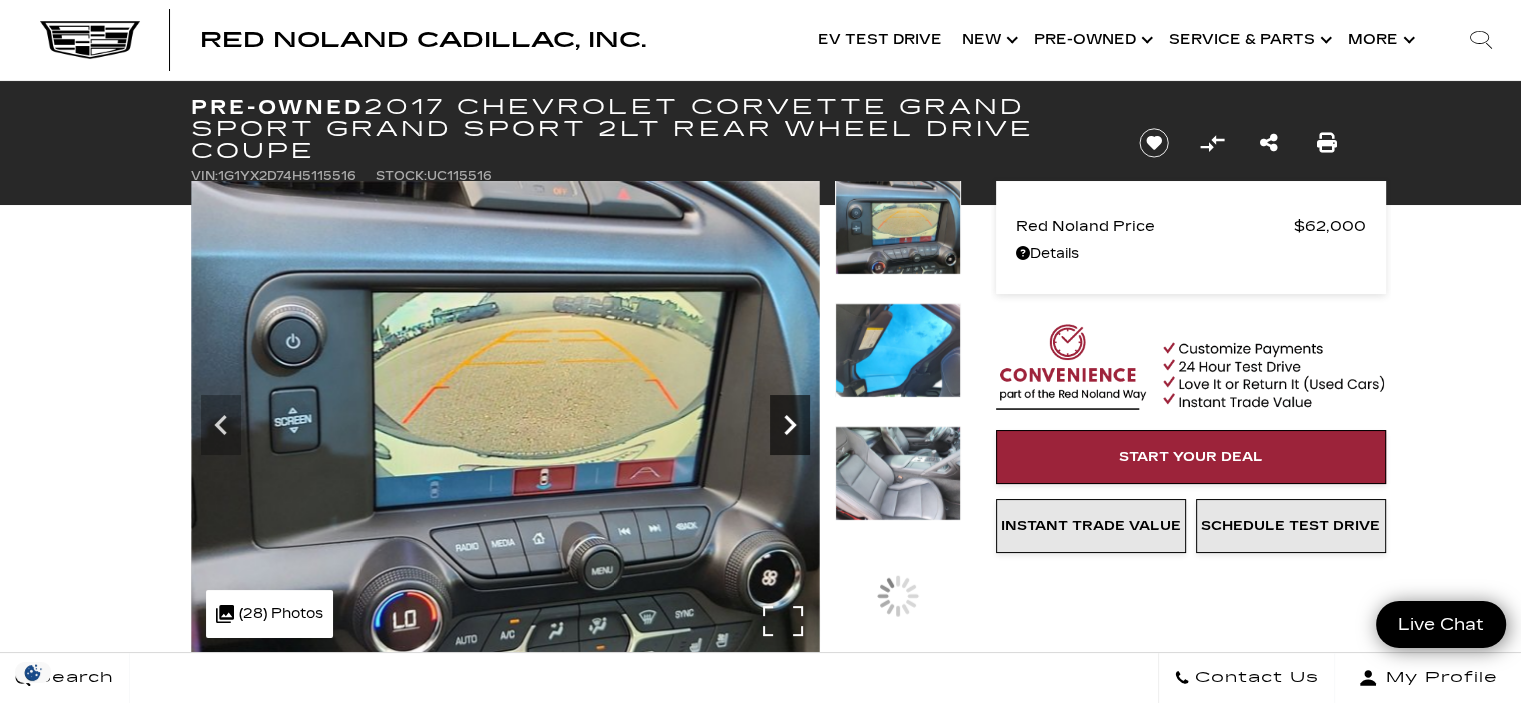 click 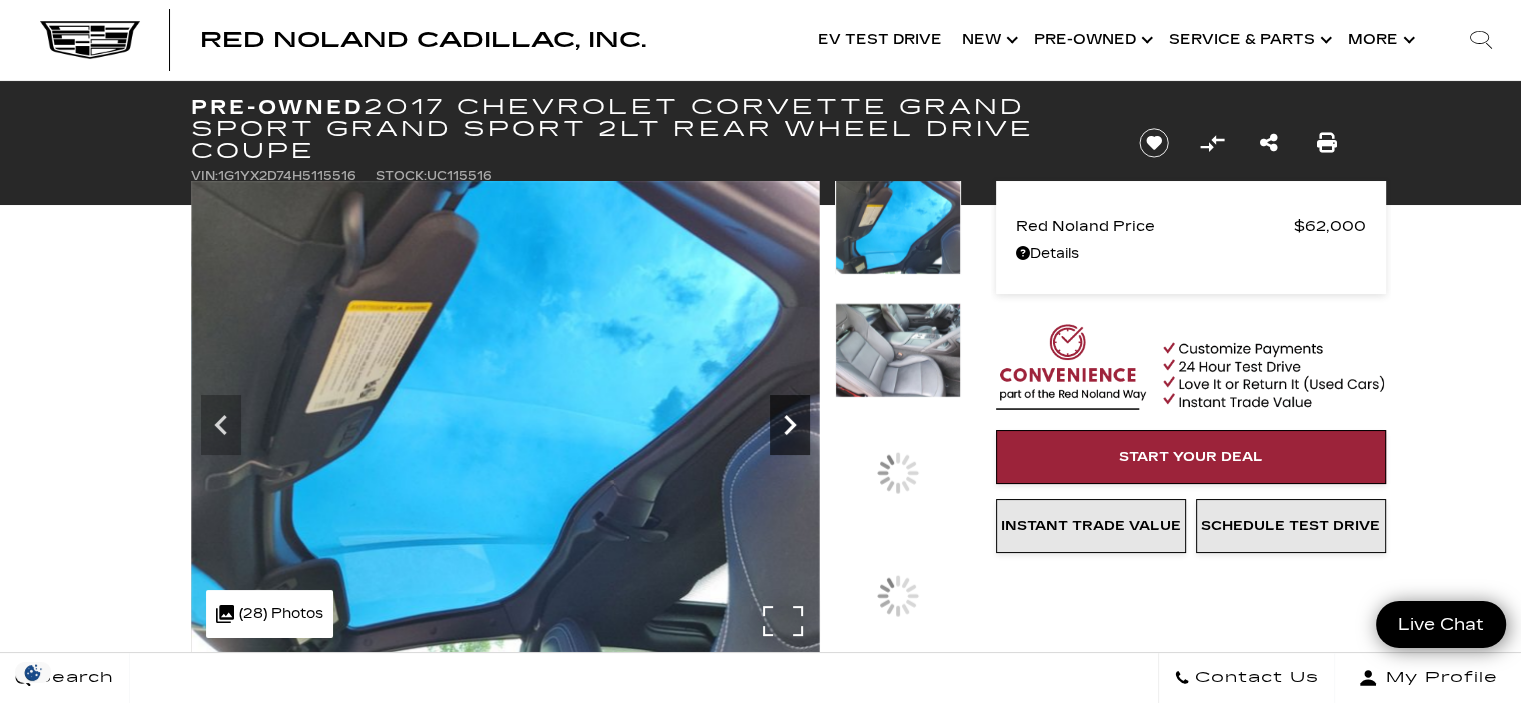 click 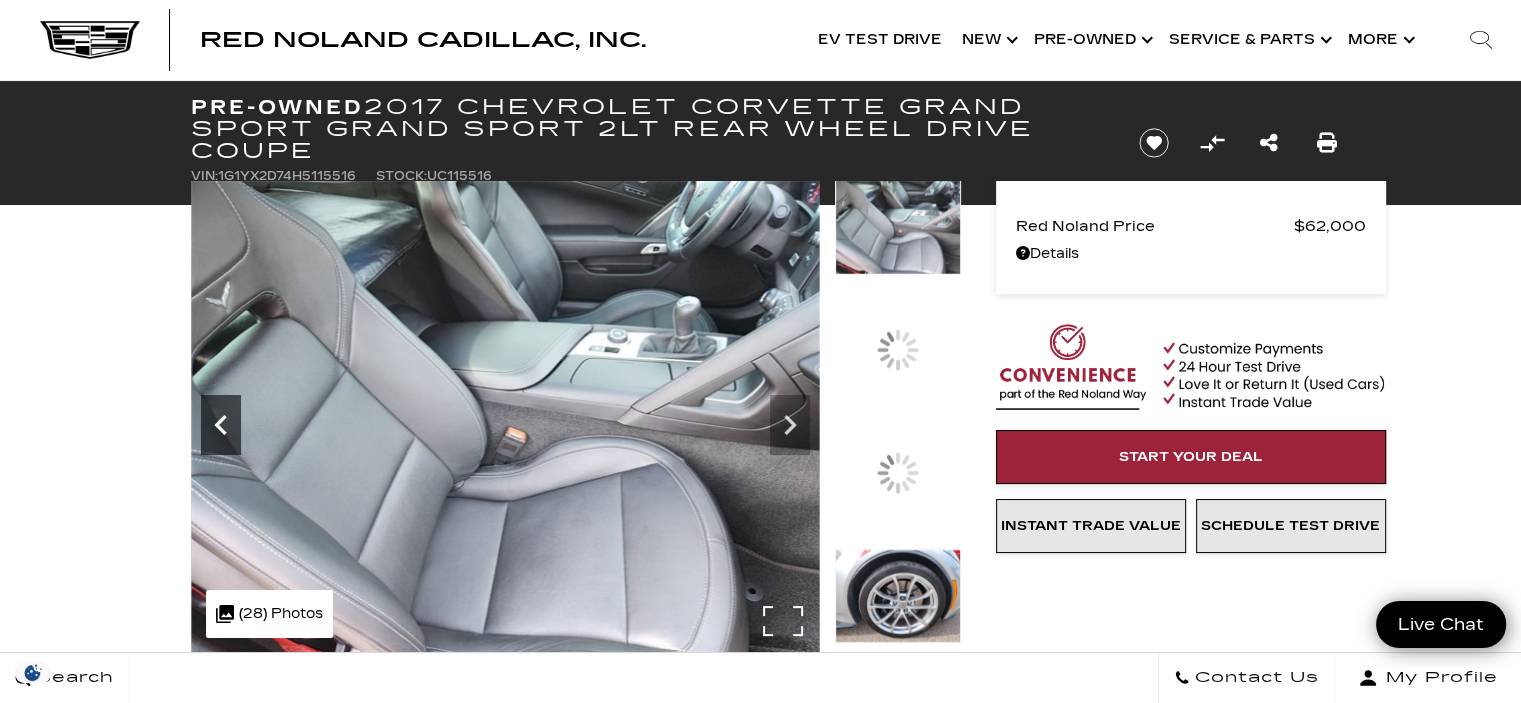 click 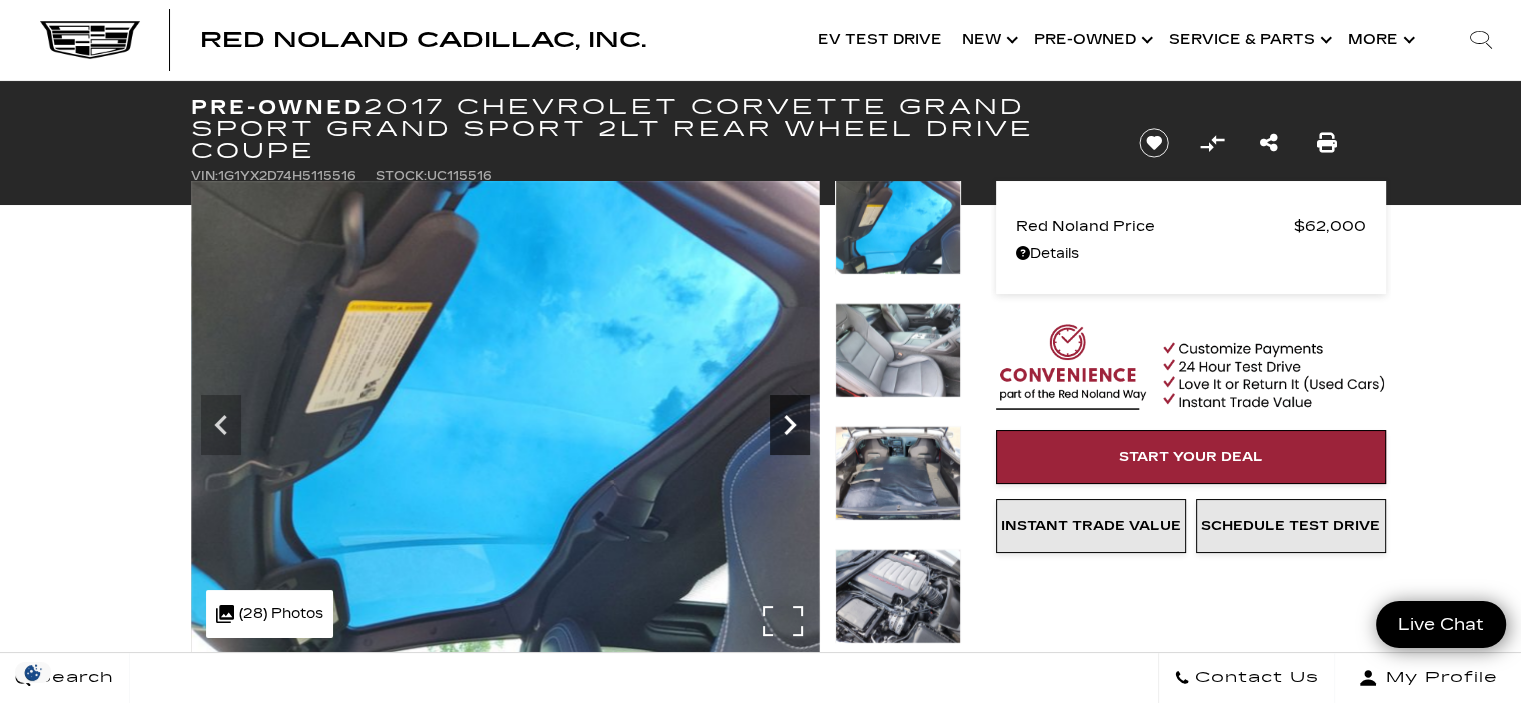 click 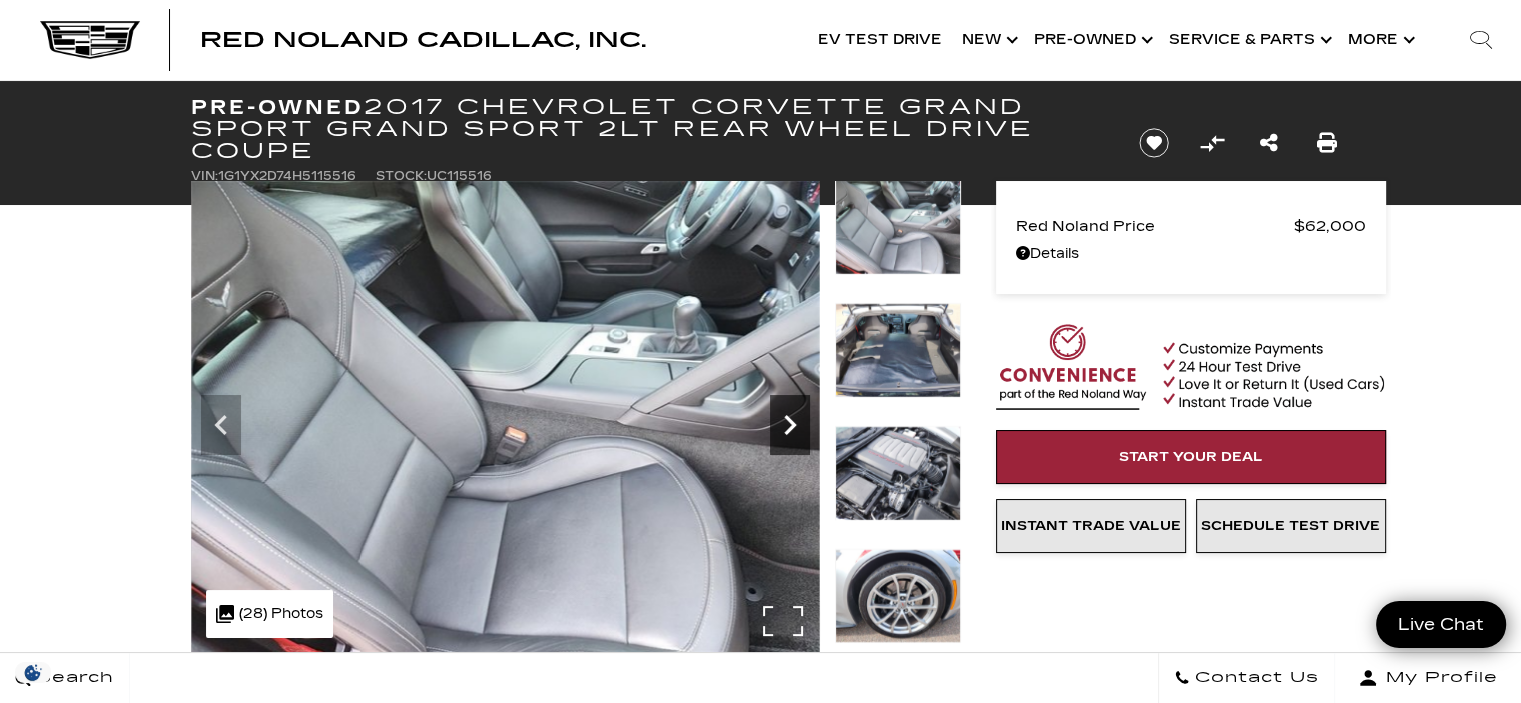 click 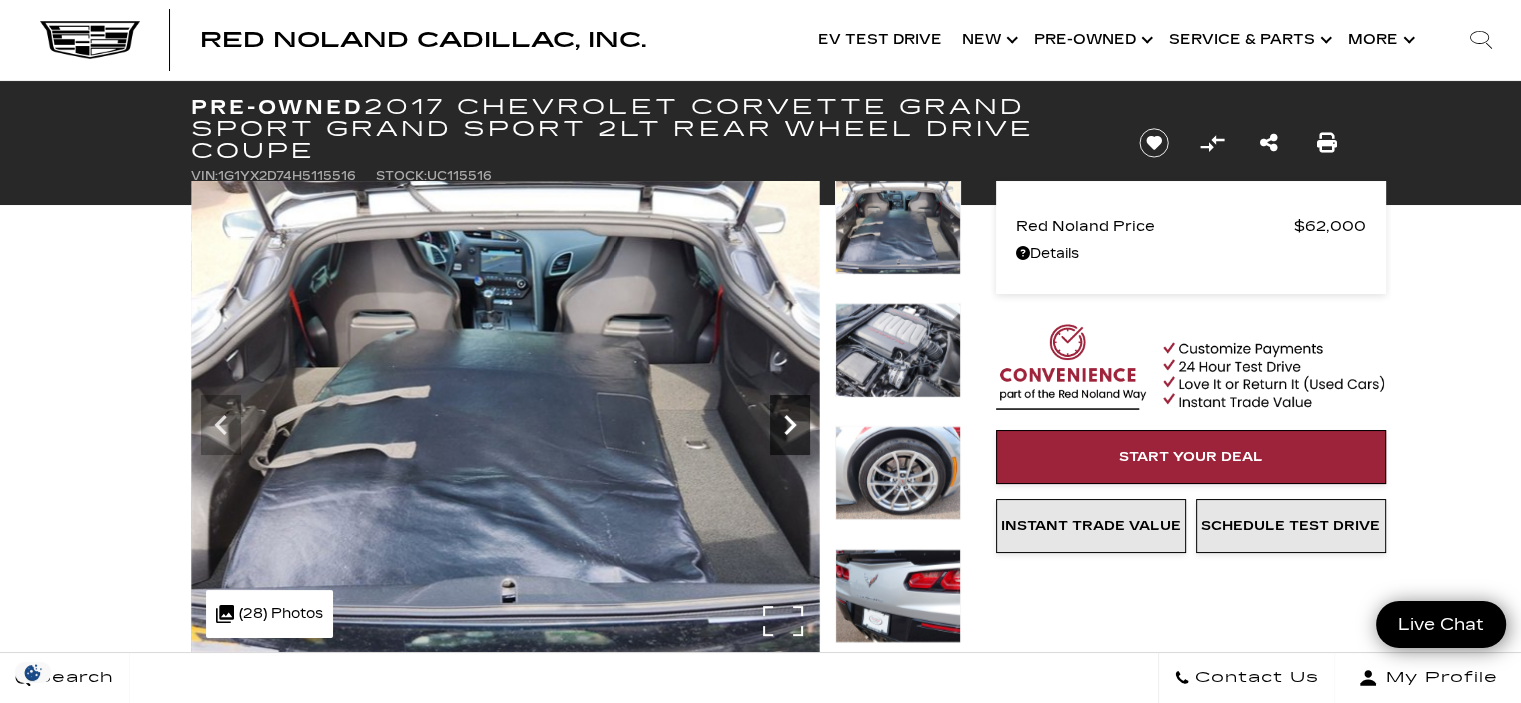 click 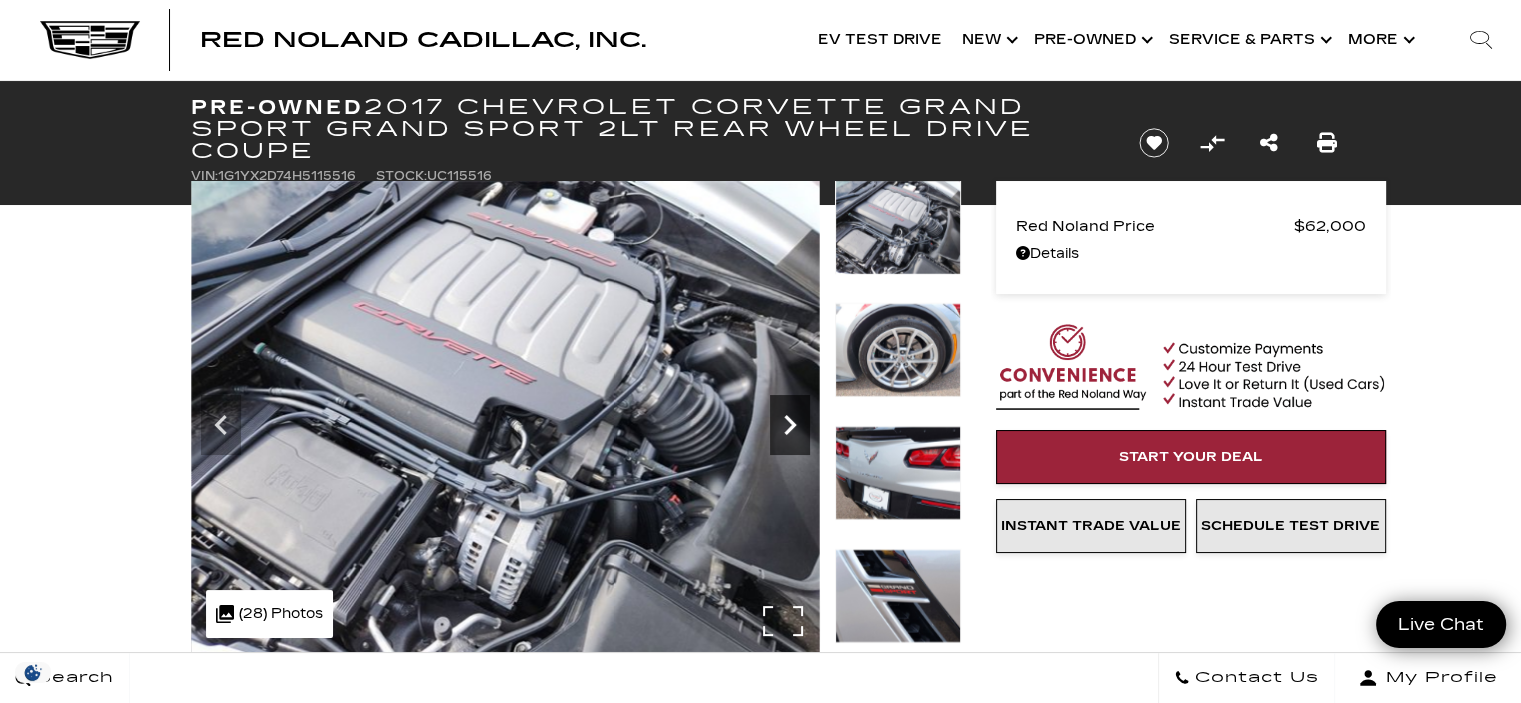 click 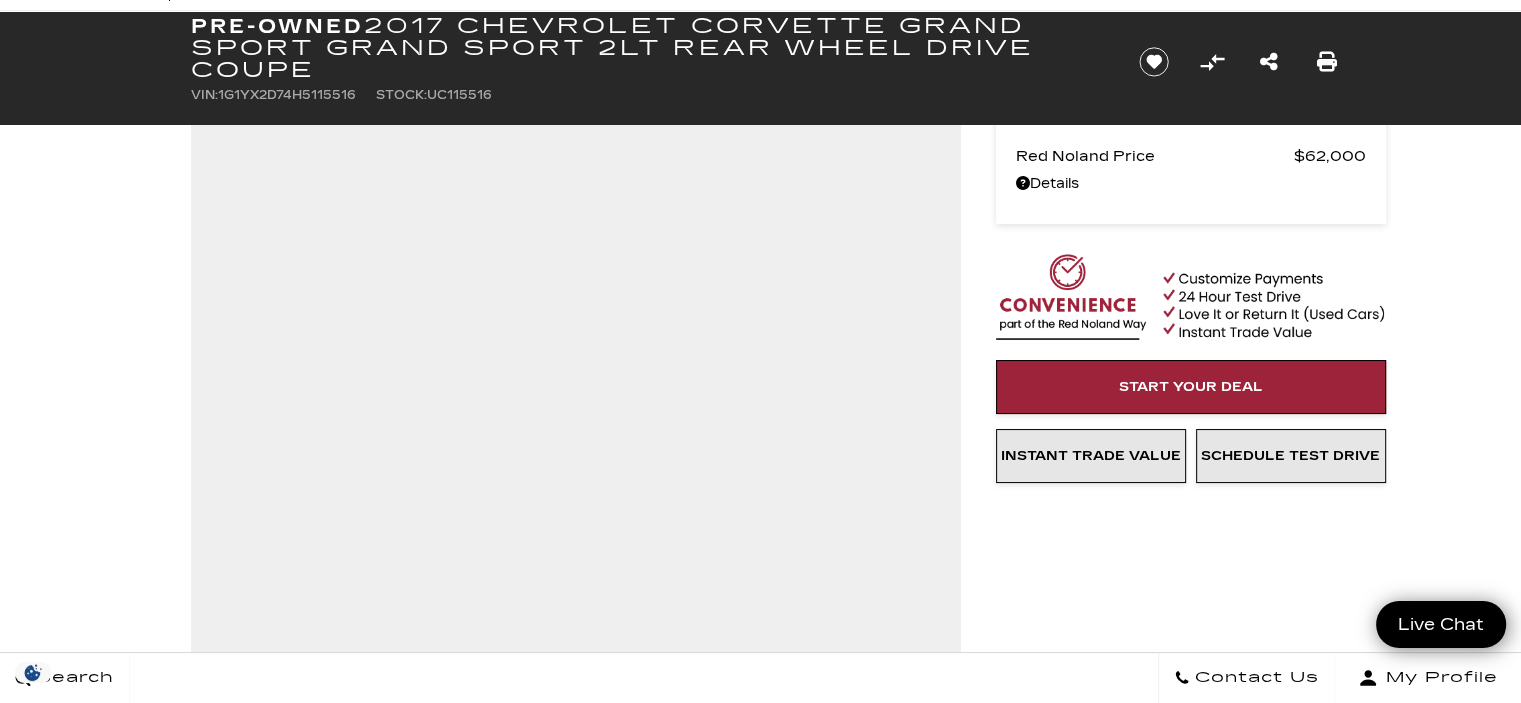 scroll, scrollTop: 108, scrollLeft: 0, axis: vertical 